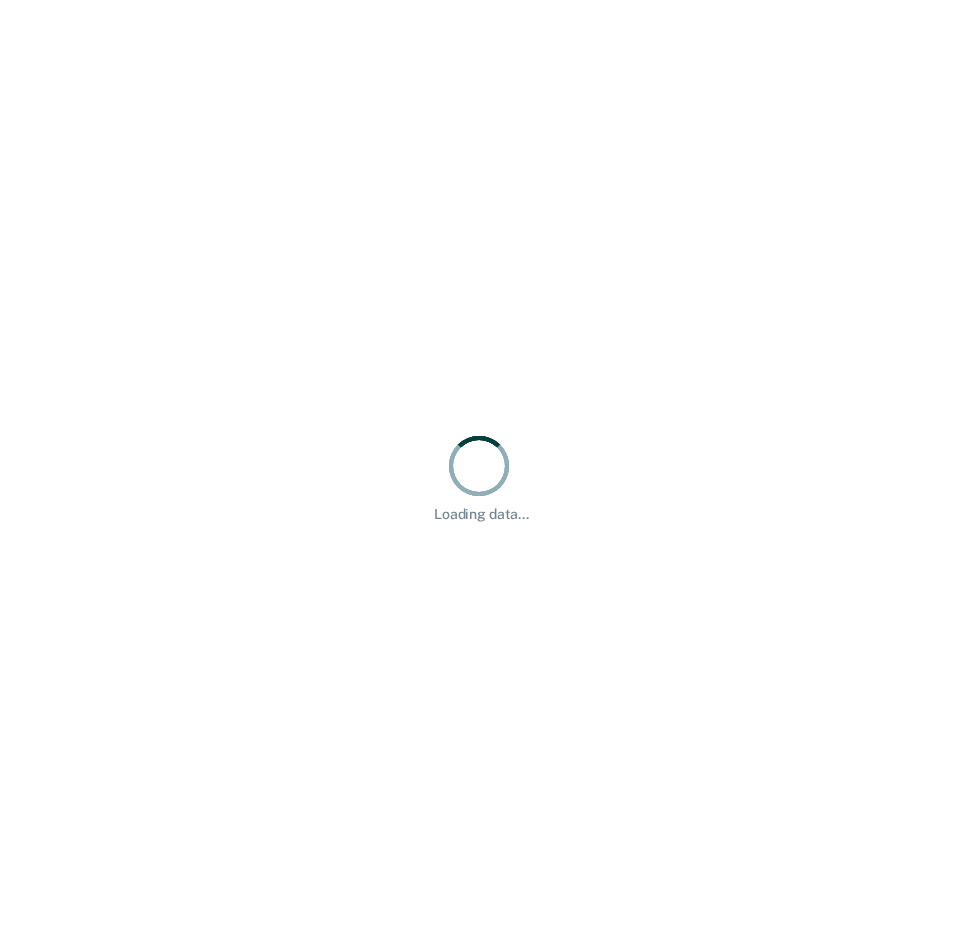 scroll, scrollTop: 0, scrollLeft: 0, axis: both 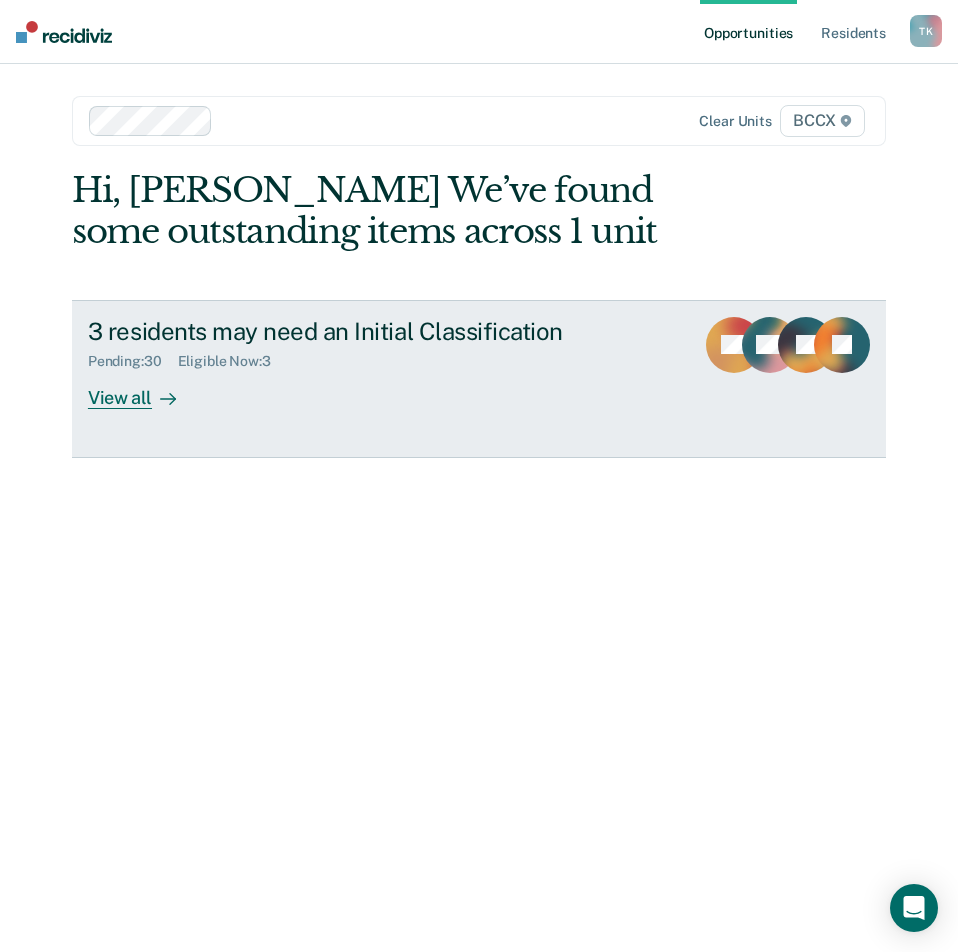 click on "3  residents may need an Initial Classification" at bounding box center (383, 331) 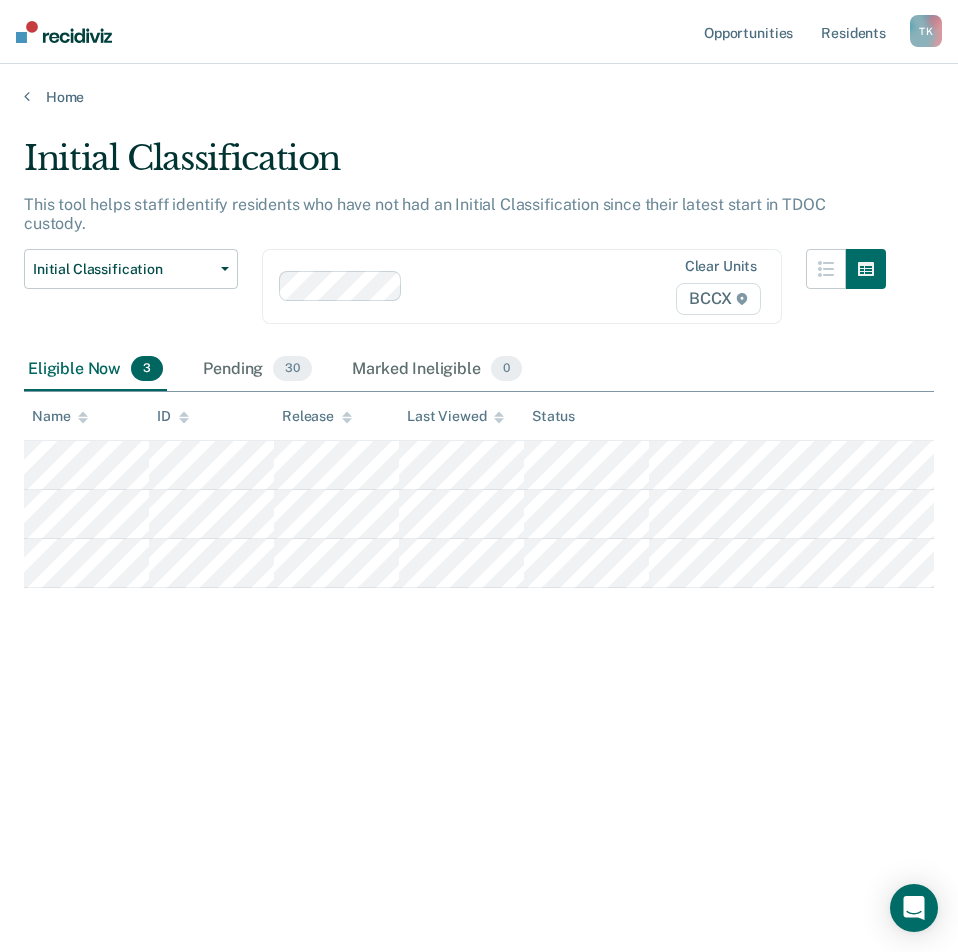 click on "Initial Classification   This tool helps staff identify residents who have not had an Initial Classification since their latest start in TDOC custody.  Initial Classification Custody Level Downgrade Annual Reclassification Initial Classification Clear   units BCCX   Eligible Now 3 Pending 30 Marked Ineligible 0
To pick up a draggable item, press the space bar.
While dragging, use the arrow keys to move the item.
Press space again to drop the item in its new position, or press escape to cancel.
Name ID Release Last Viewed Status" at bounding box center (479, 470) 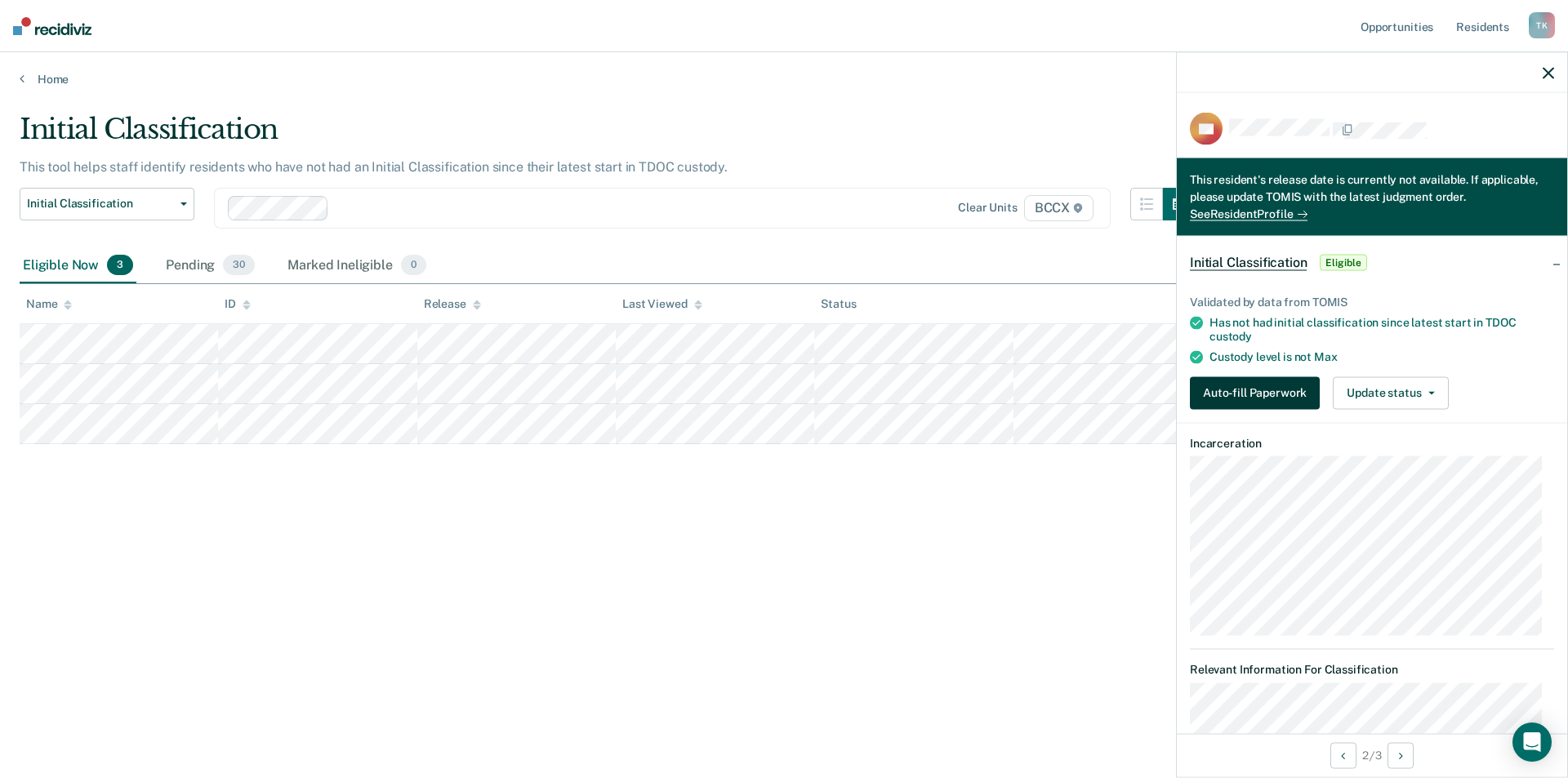 click on "Auto-fill Paperwork" at bounding box center [1254, 393] 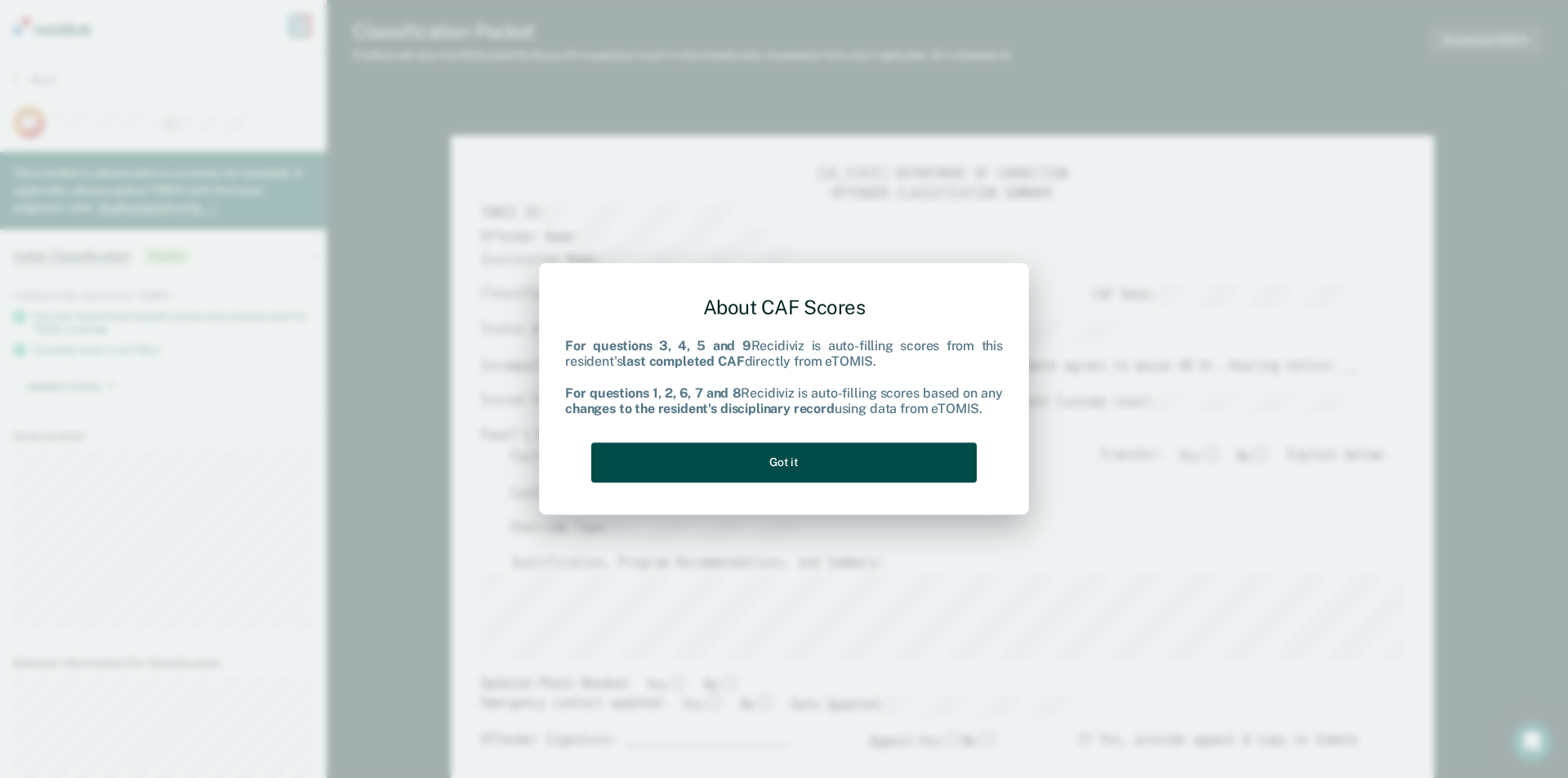 click on "Got it" at bounding box center (784, 462) 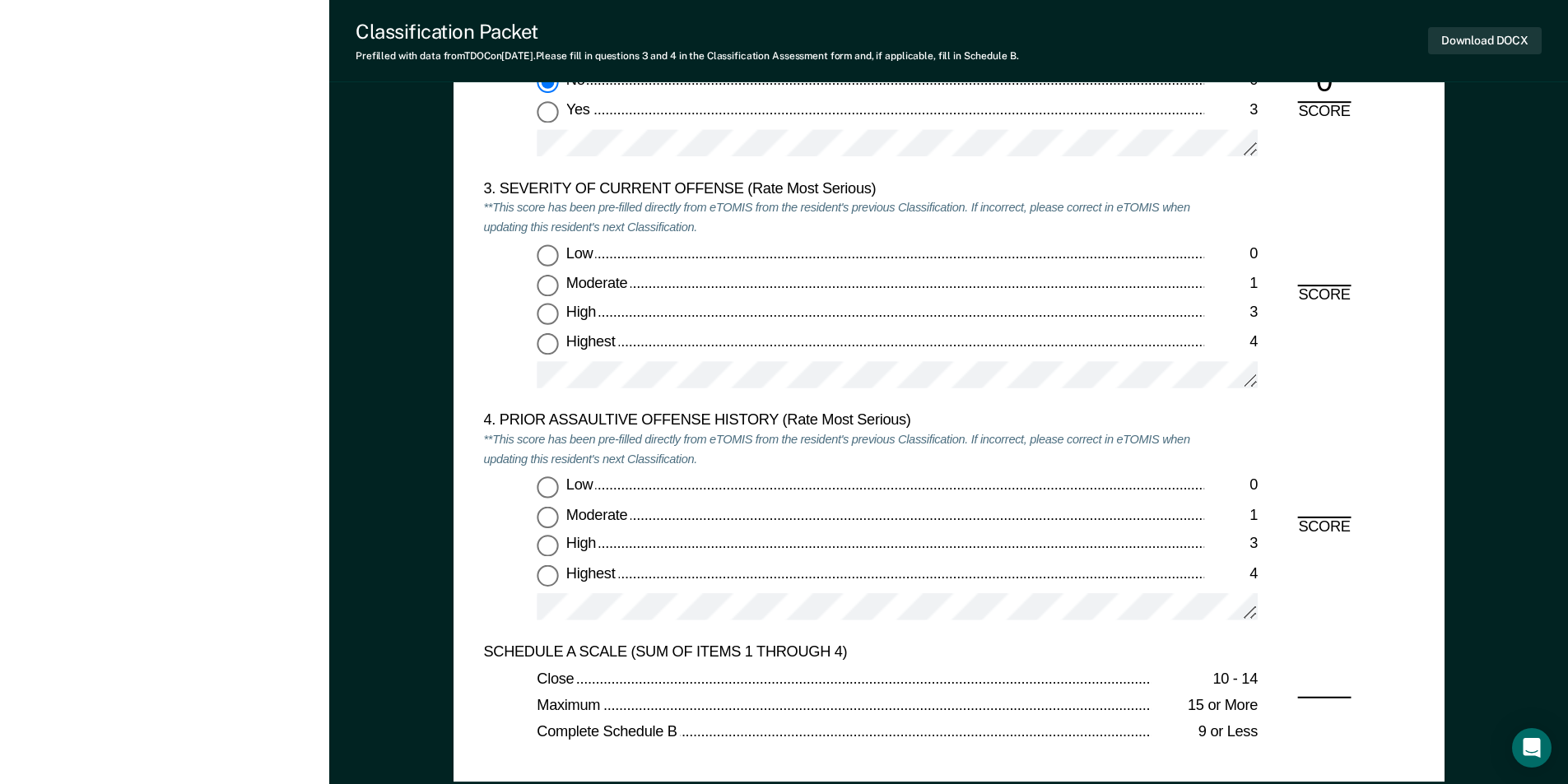 scroll, scrollTop: 2221, scrollLeft: 0, axis: vertical 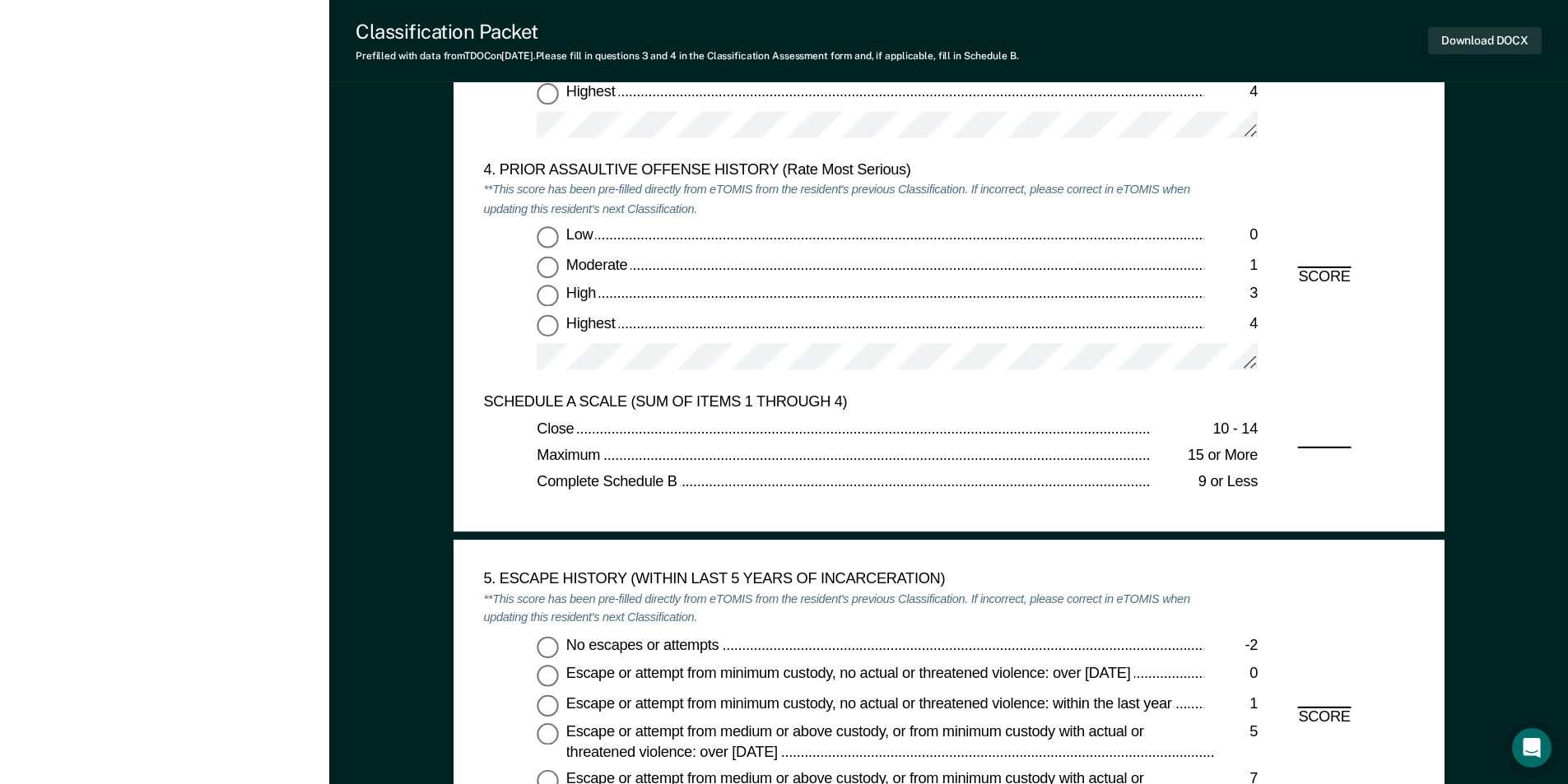 click on "No escapes or attempts -2" at bounding box center (547, 647) 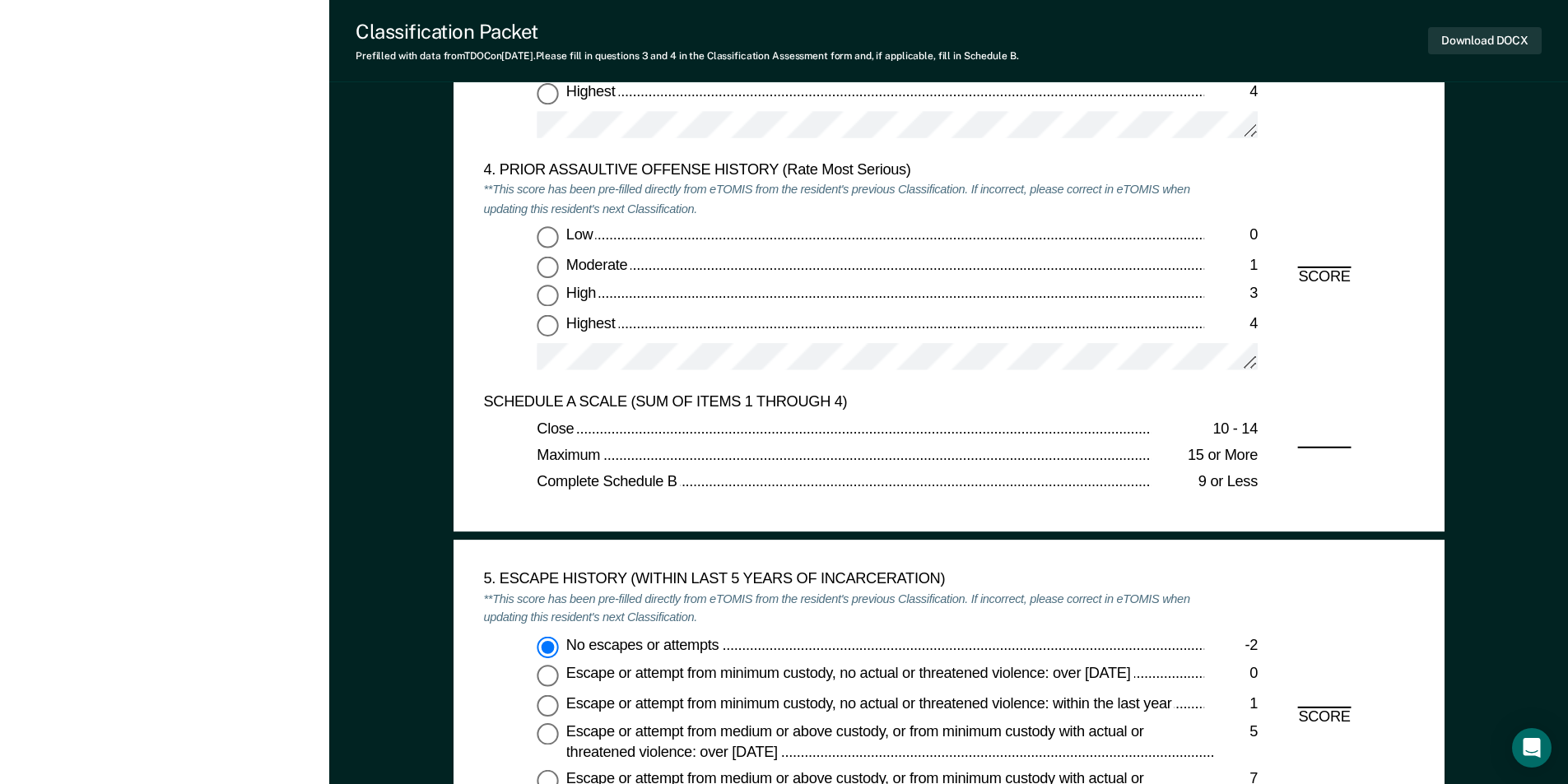 type on "x" 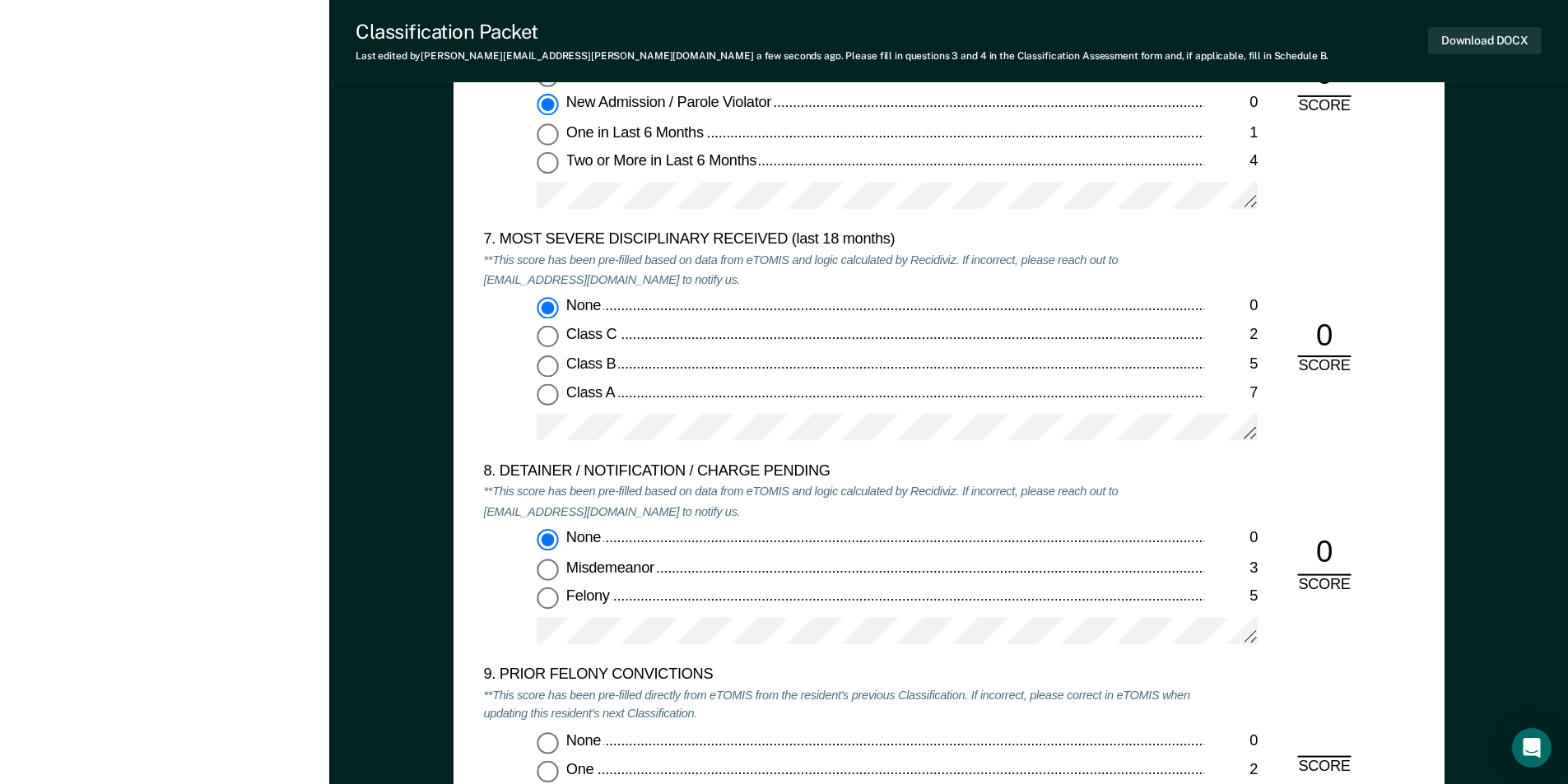 scroll, scrollTop: 3208, scrollLeft: 0, axis: vertical 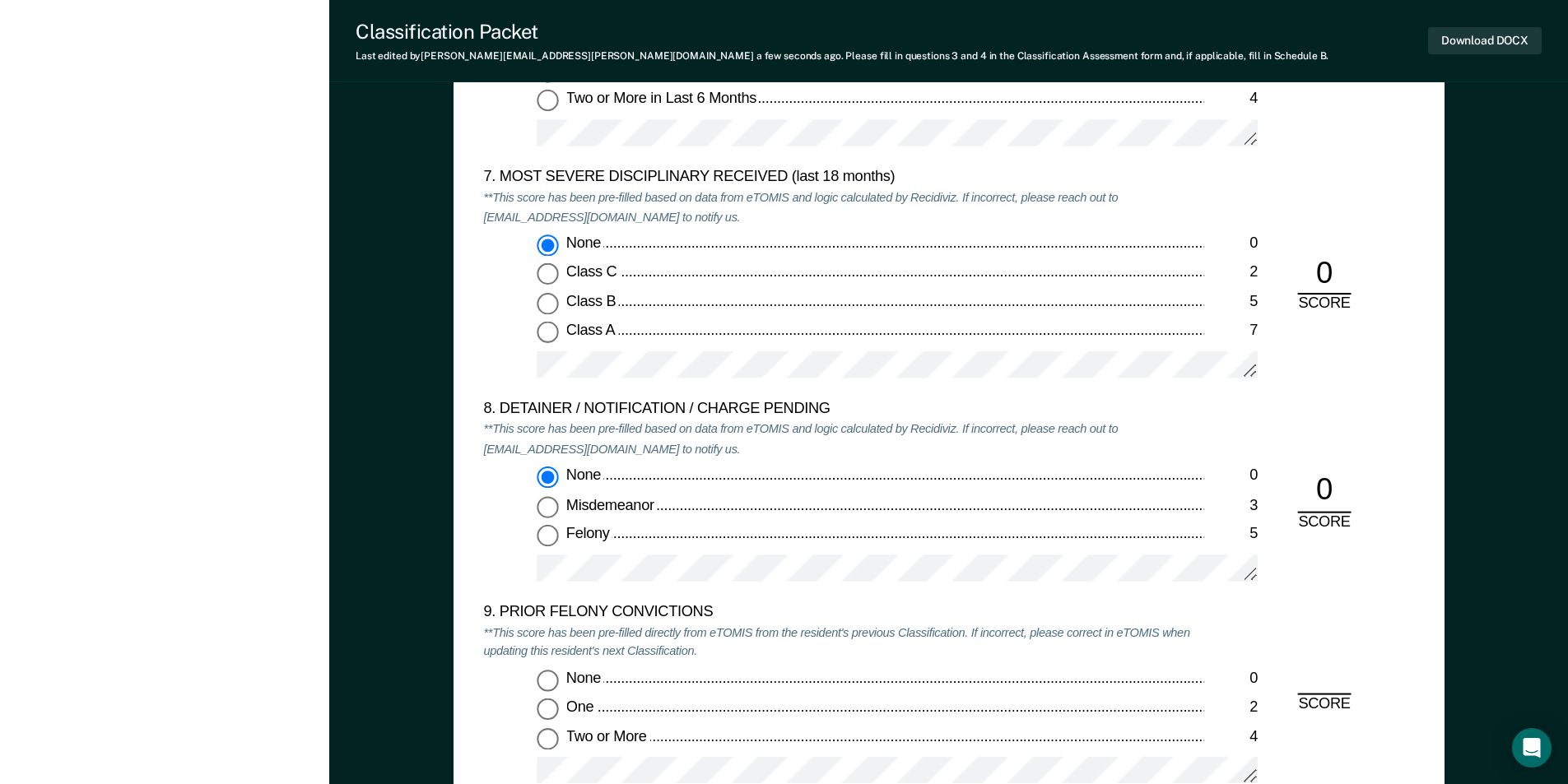 click on "Felony 5" at bounding box center (547, 536) 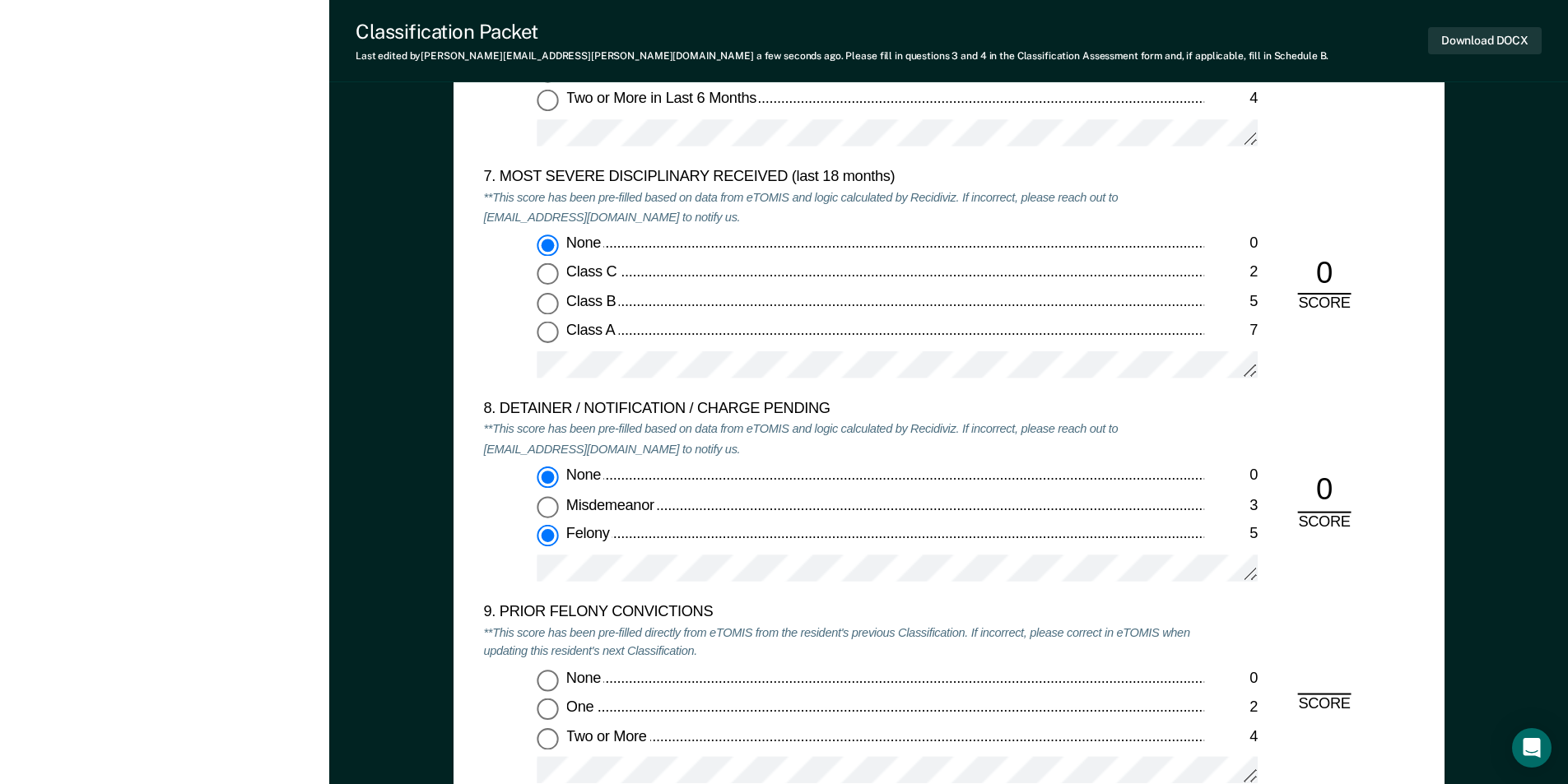 type on "x" 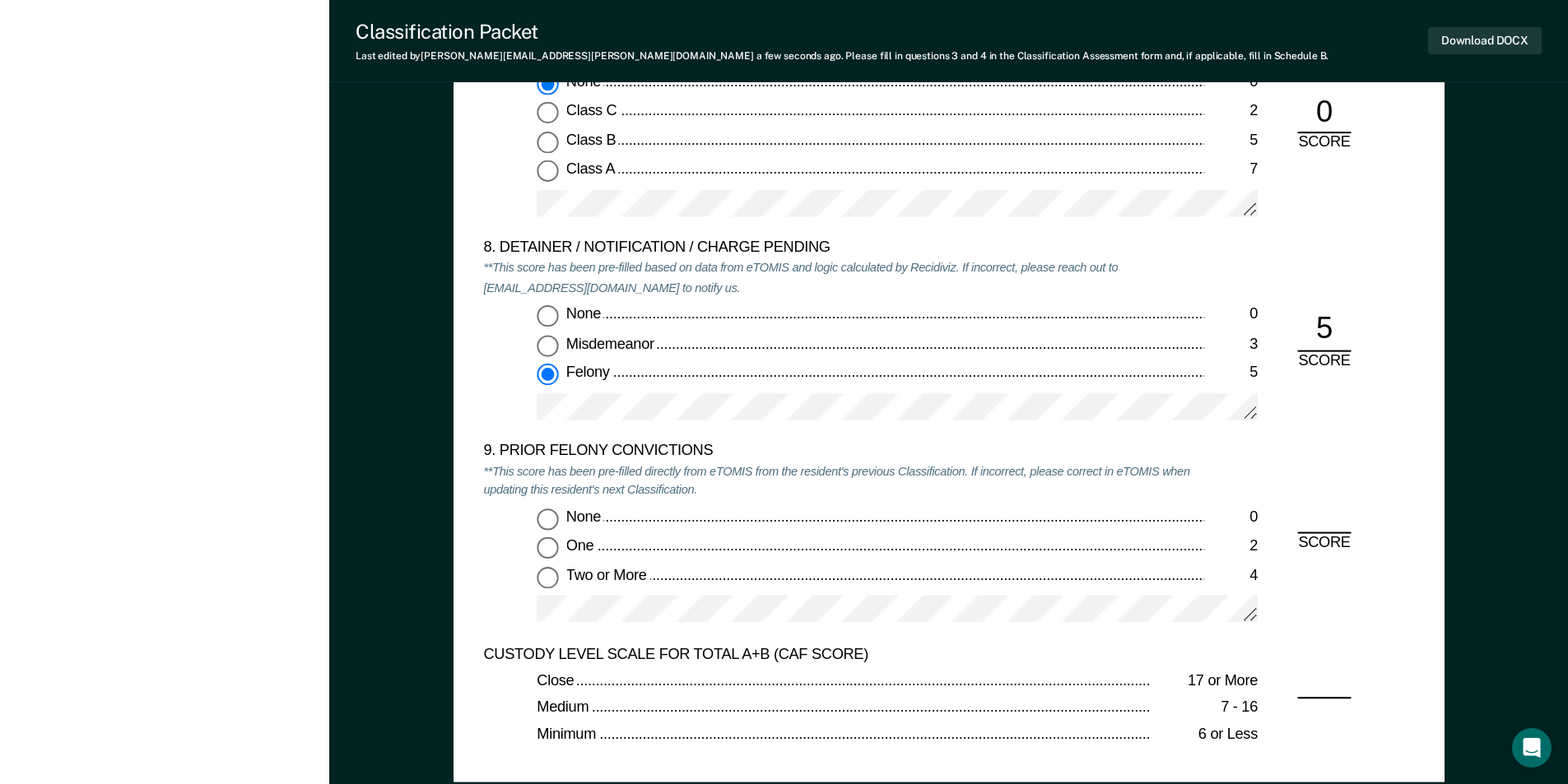 scroll, scrollTop: 3373, scrollLeft: 0, axis: vertical 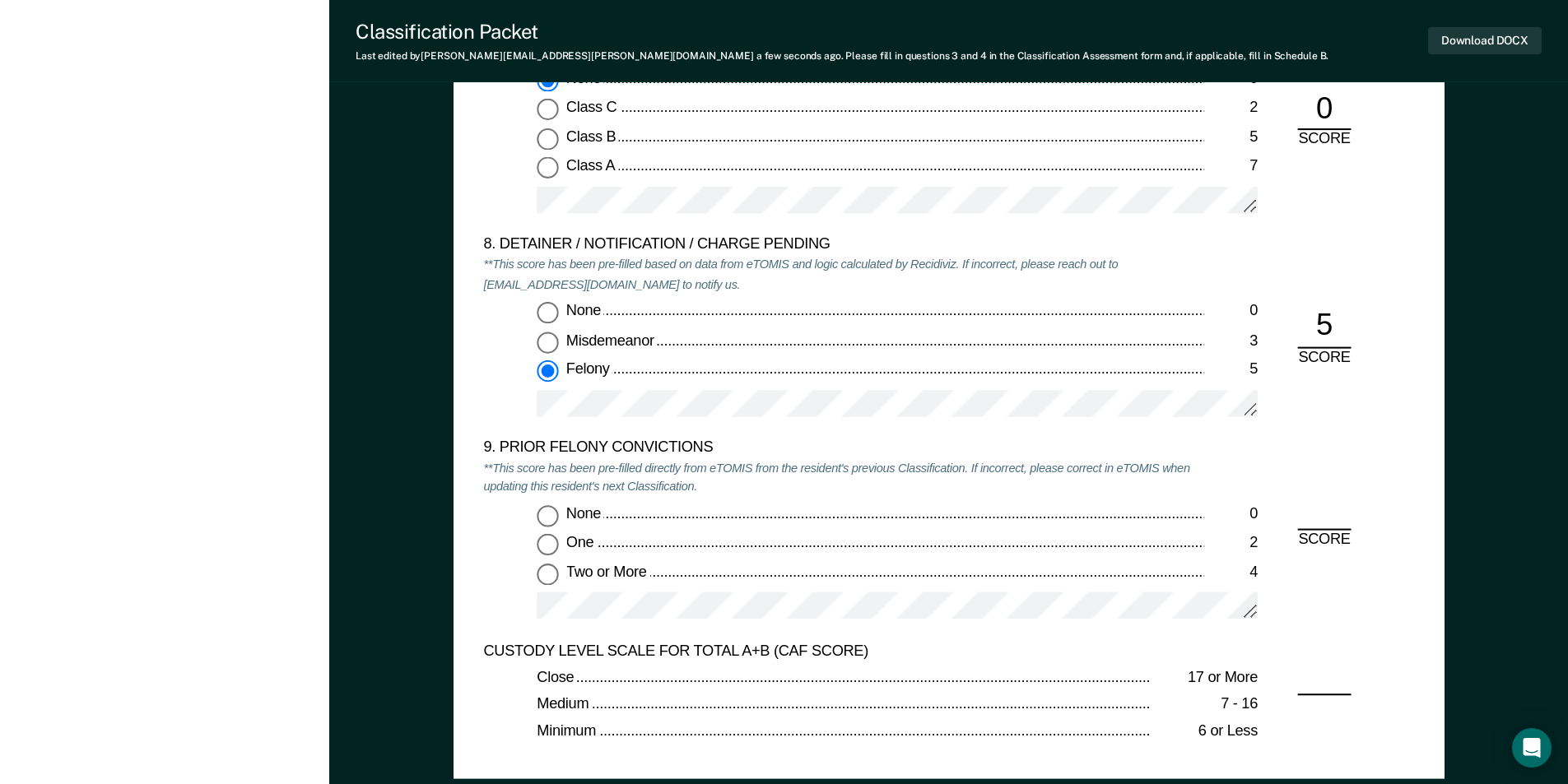 click on "One 2" at bounding box center (547, 545) 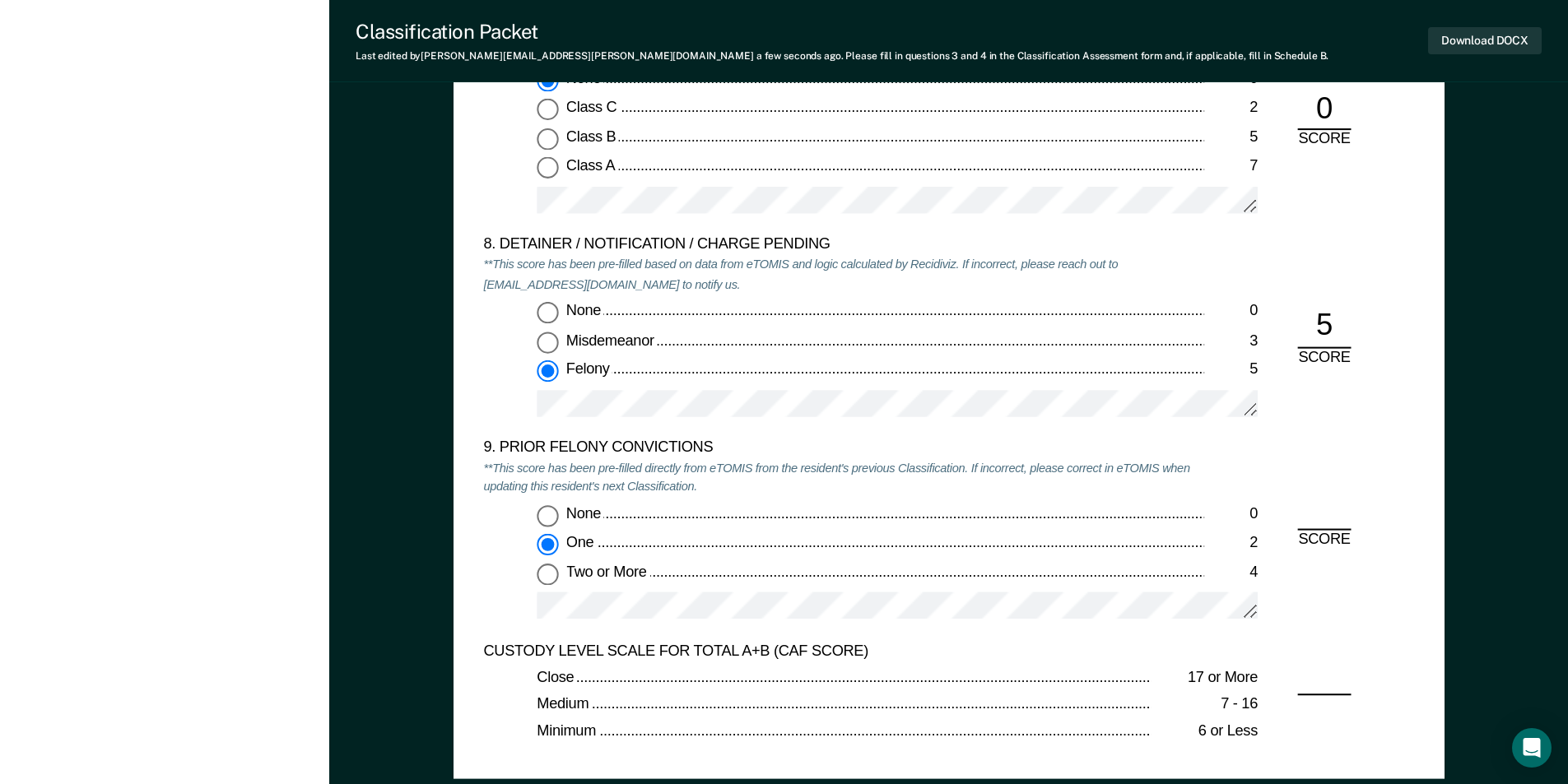 type on "x" 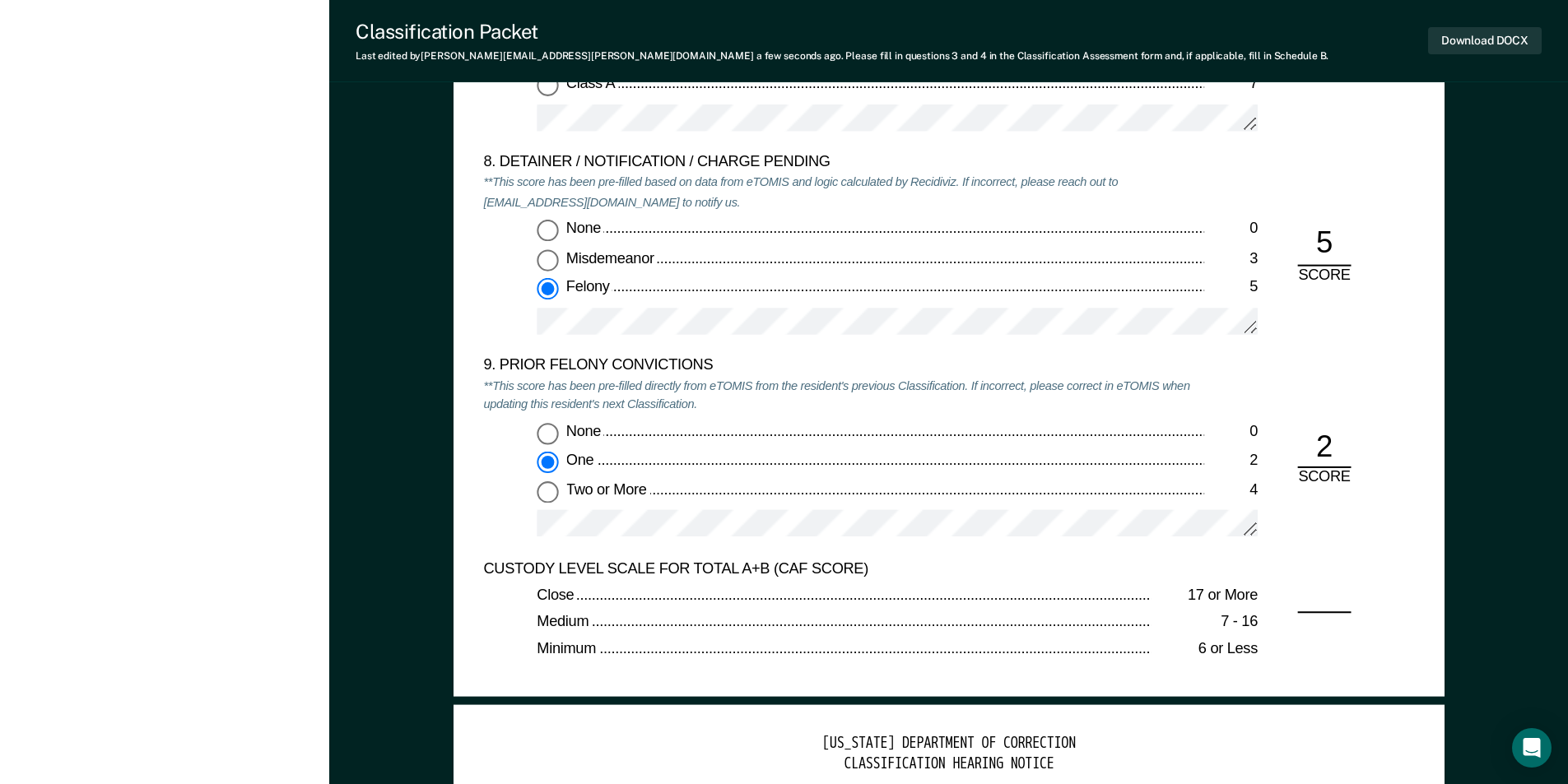 scroll, scrollTop: 2879, scrollLeft: 0, axis: vertical 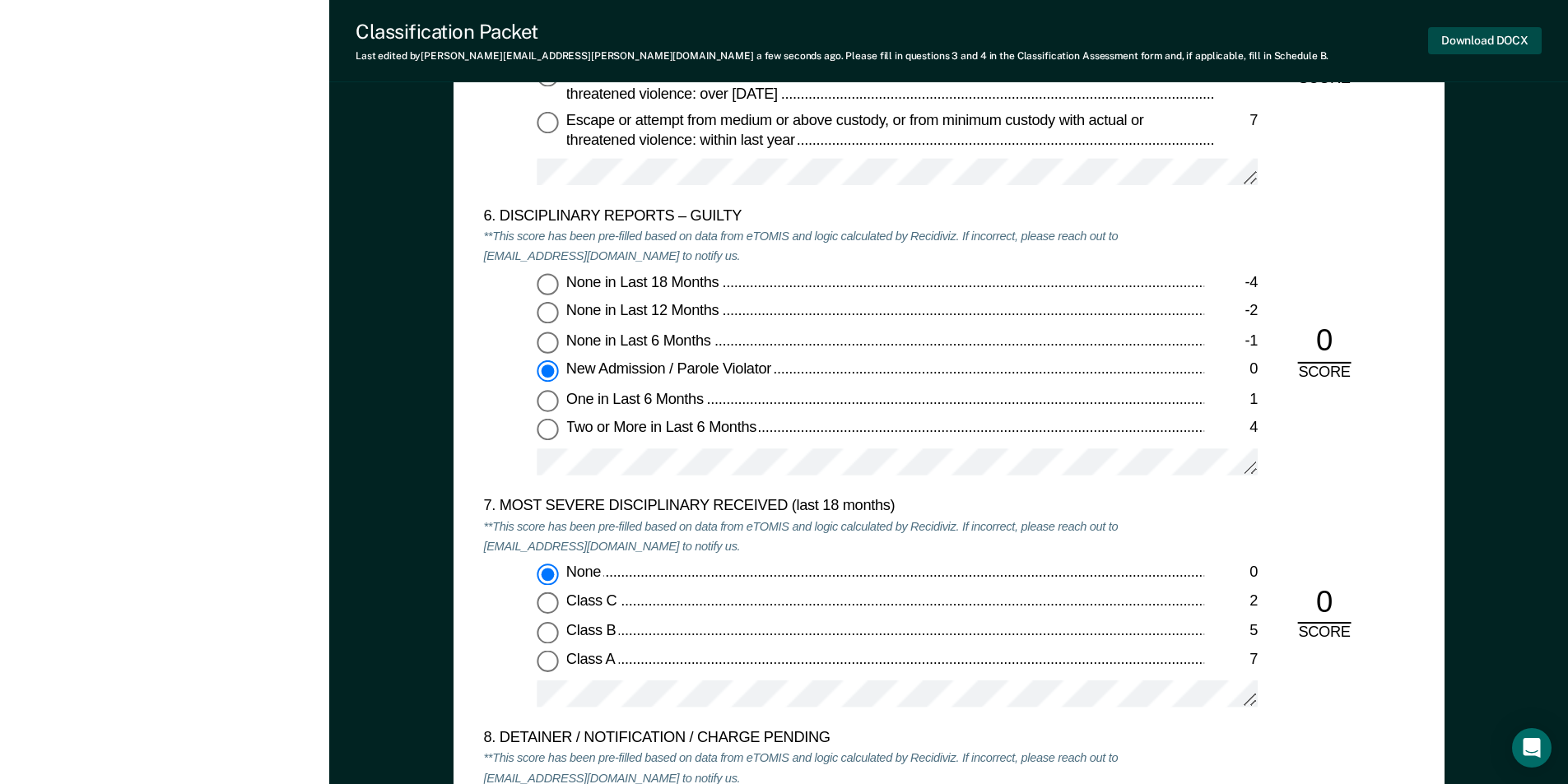 click on "Download DOCX" at bounding box center (1485, 40) 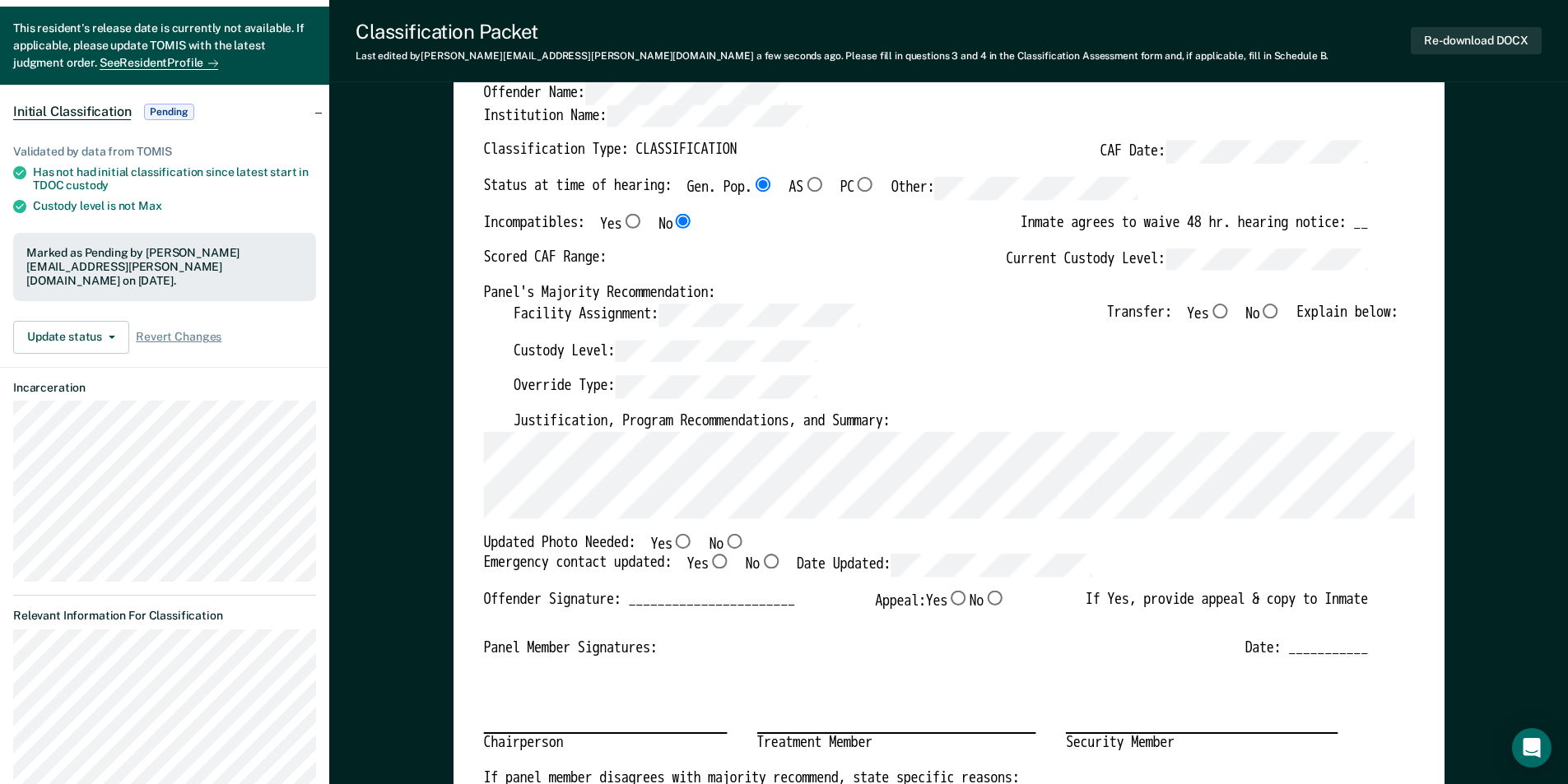 scroll, scrollTop: 0, scrollLeft: 0, axis: both 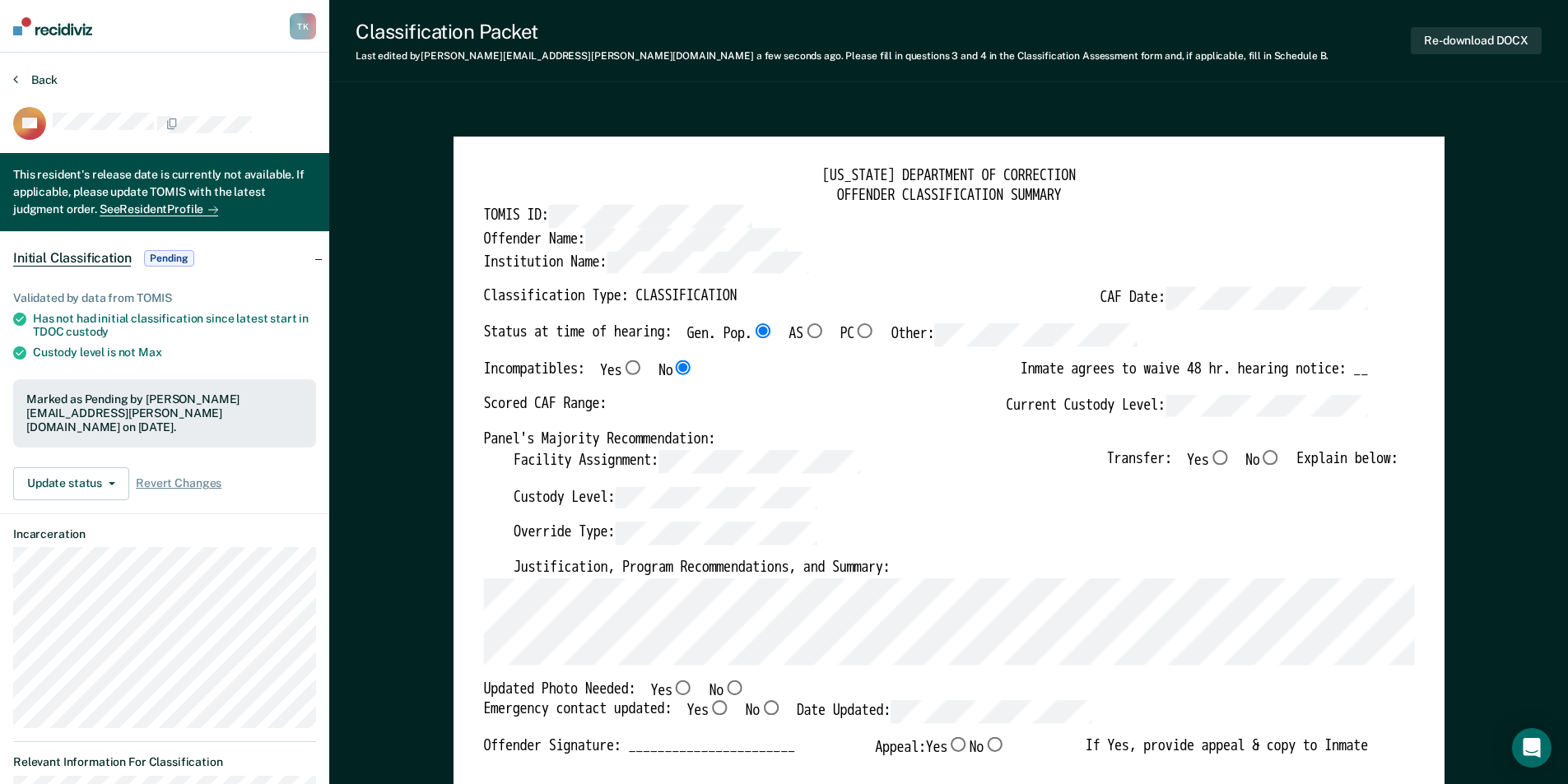 click on "Back" at bounding box center (35, 80) 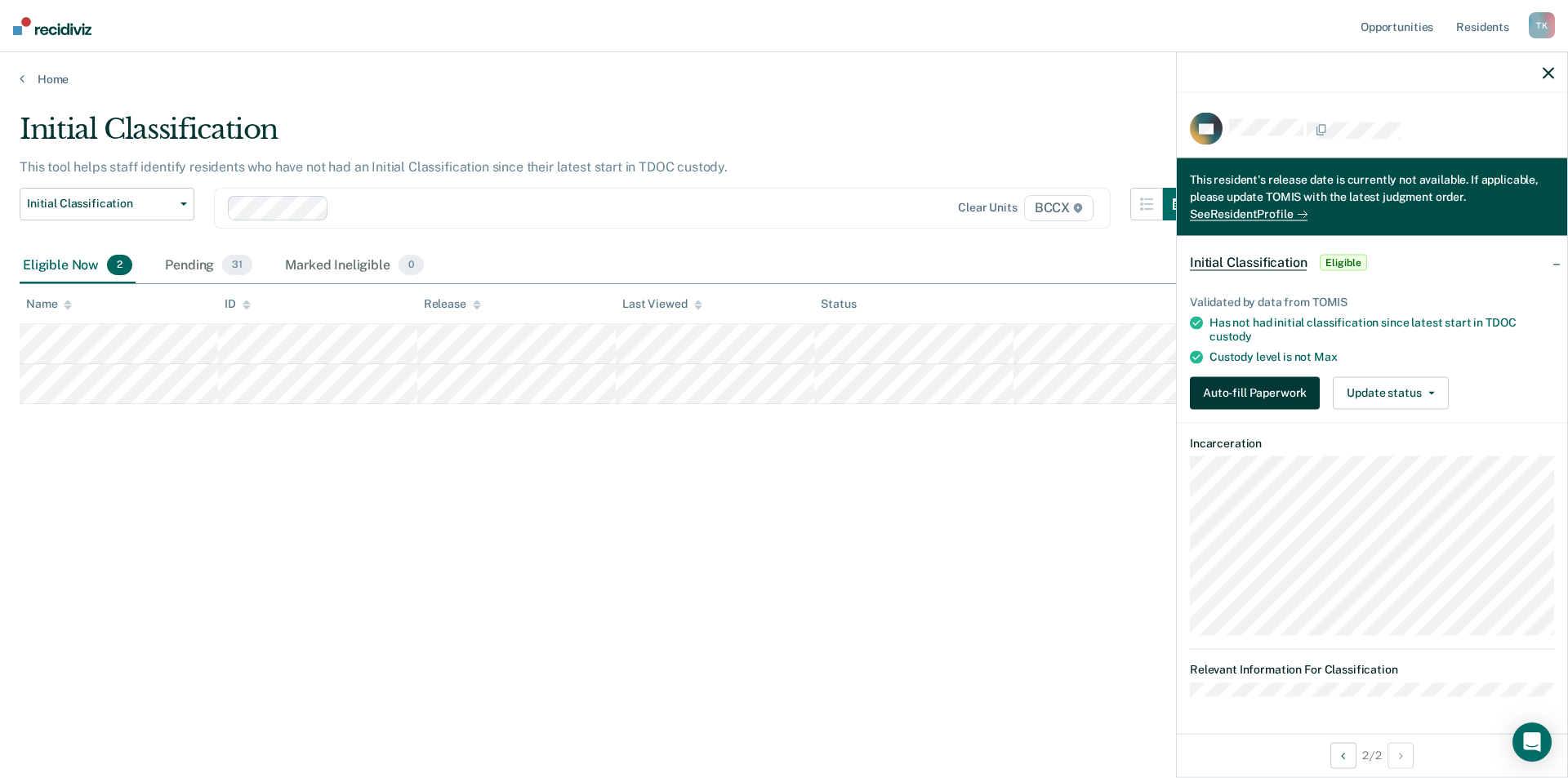click on "Auto-fill Paperwork" at bounding box center (1254, 393) 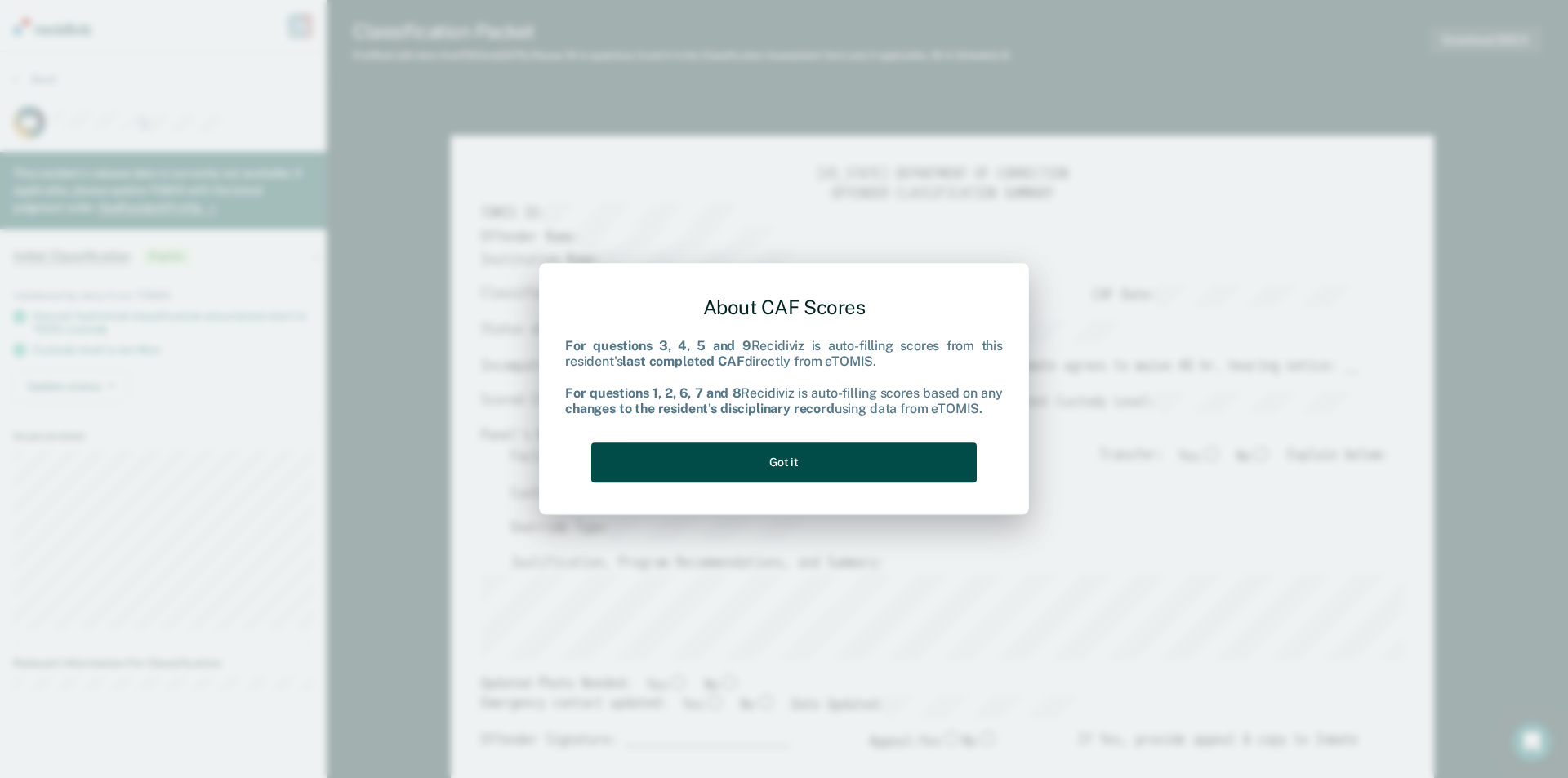 click on "Got it" at bounding box center [784, 462] 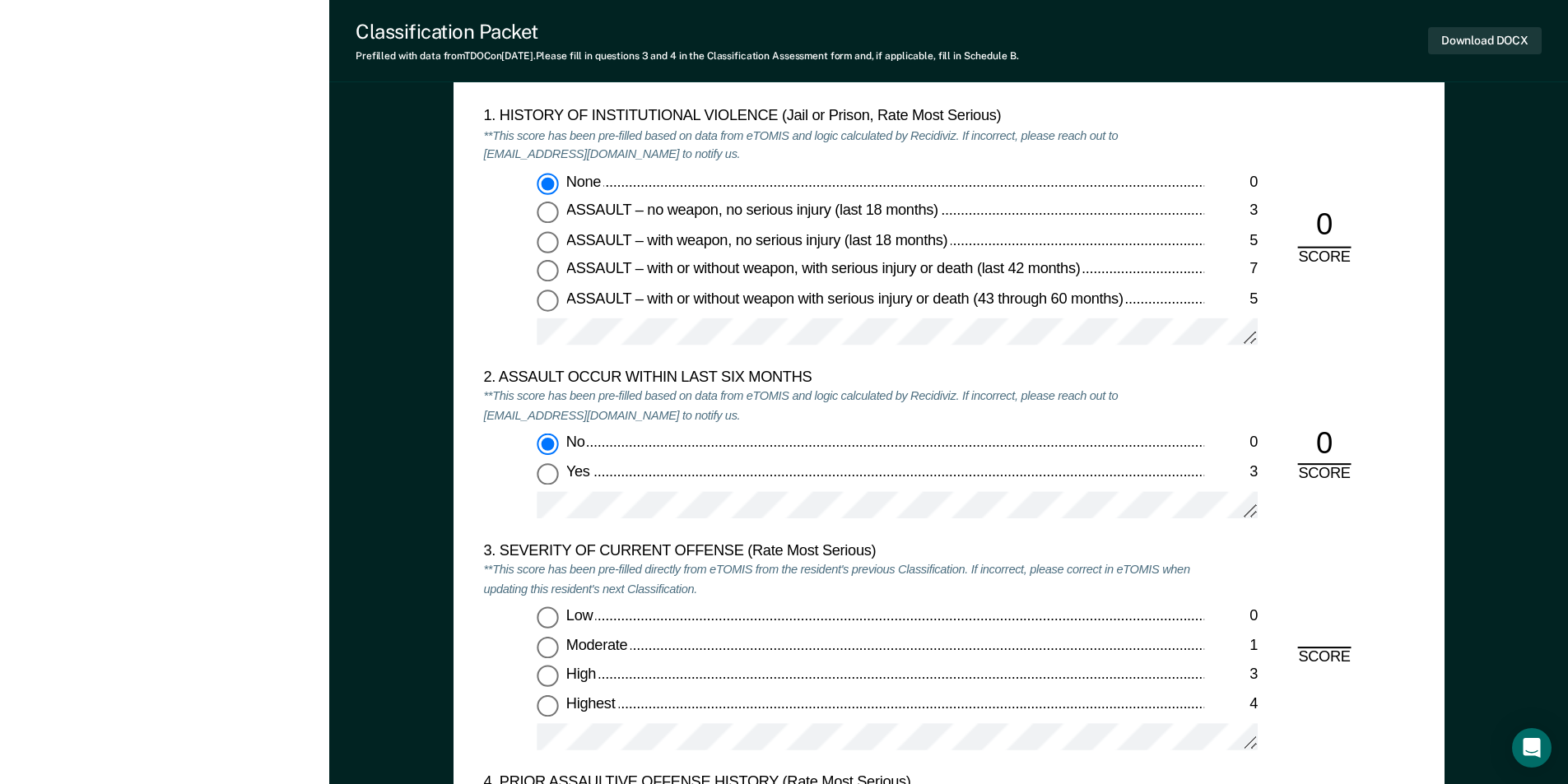 scroll, scrollTop: 1892, scrollLeft: 0, axis: vertical 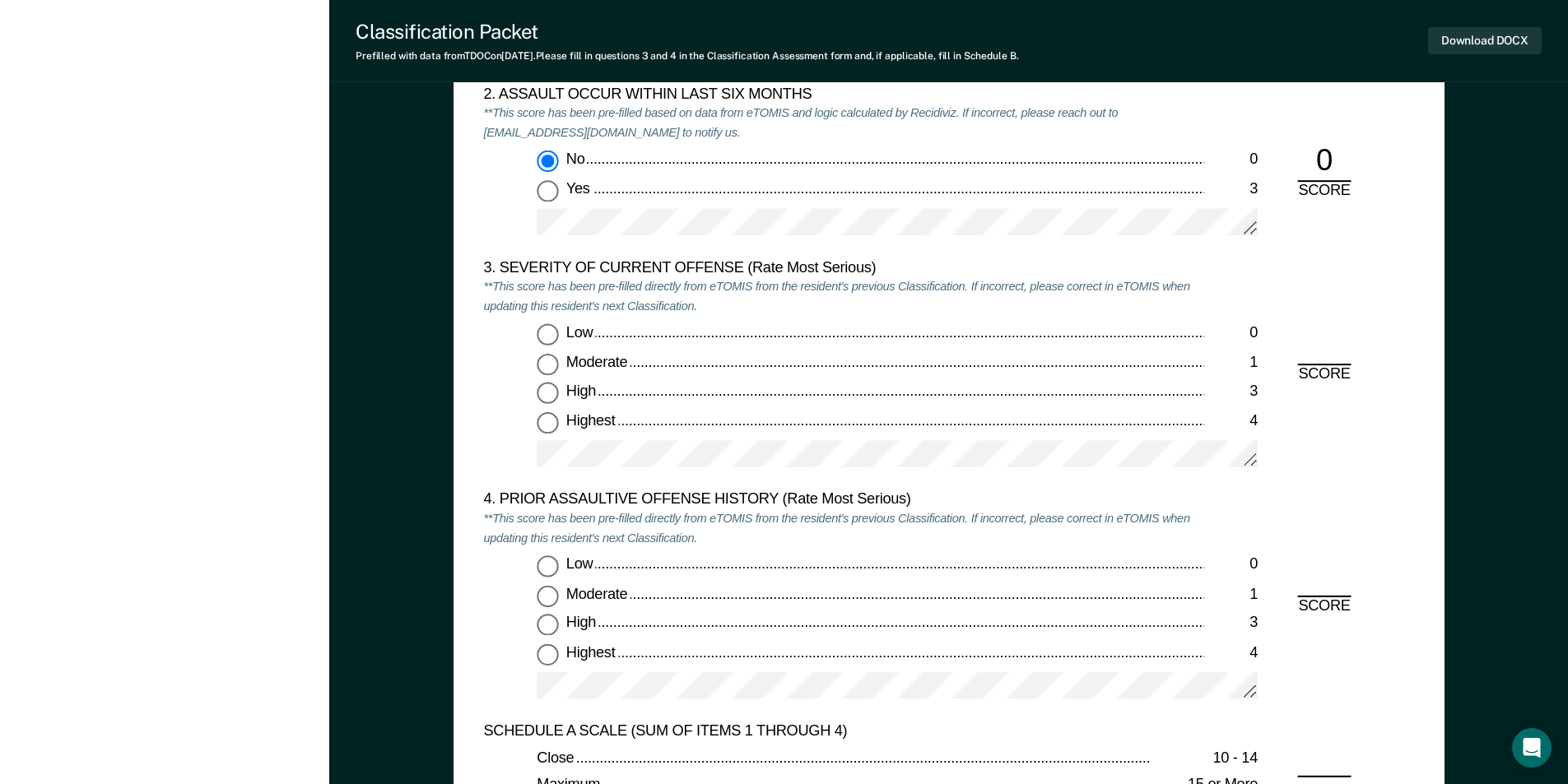 click on "Highest 4" at bounding box center [547, 423] 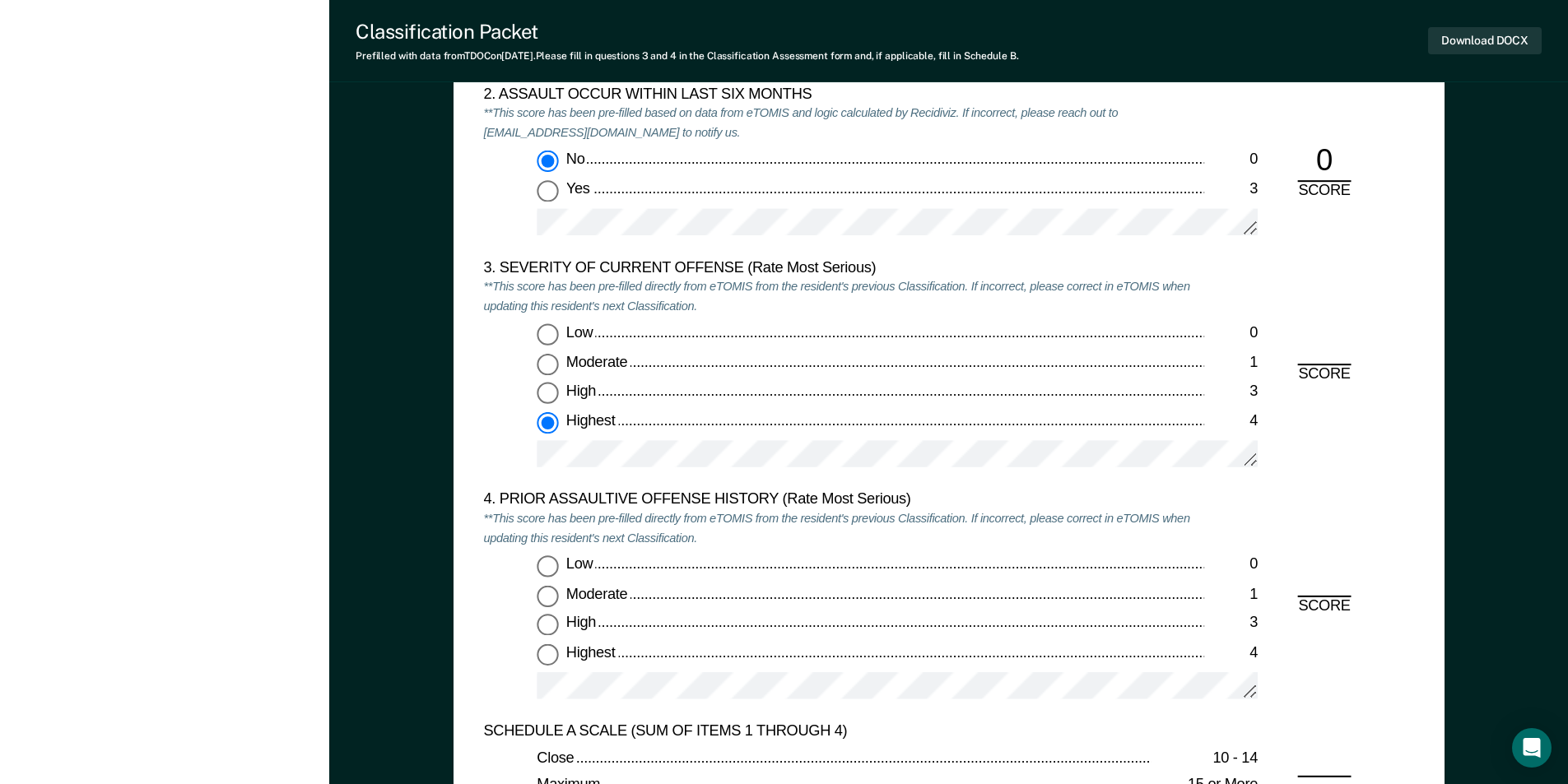 type on "x" 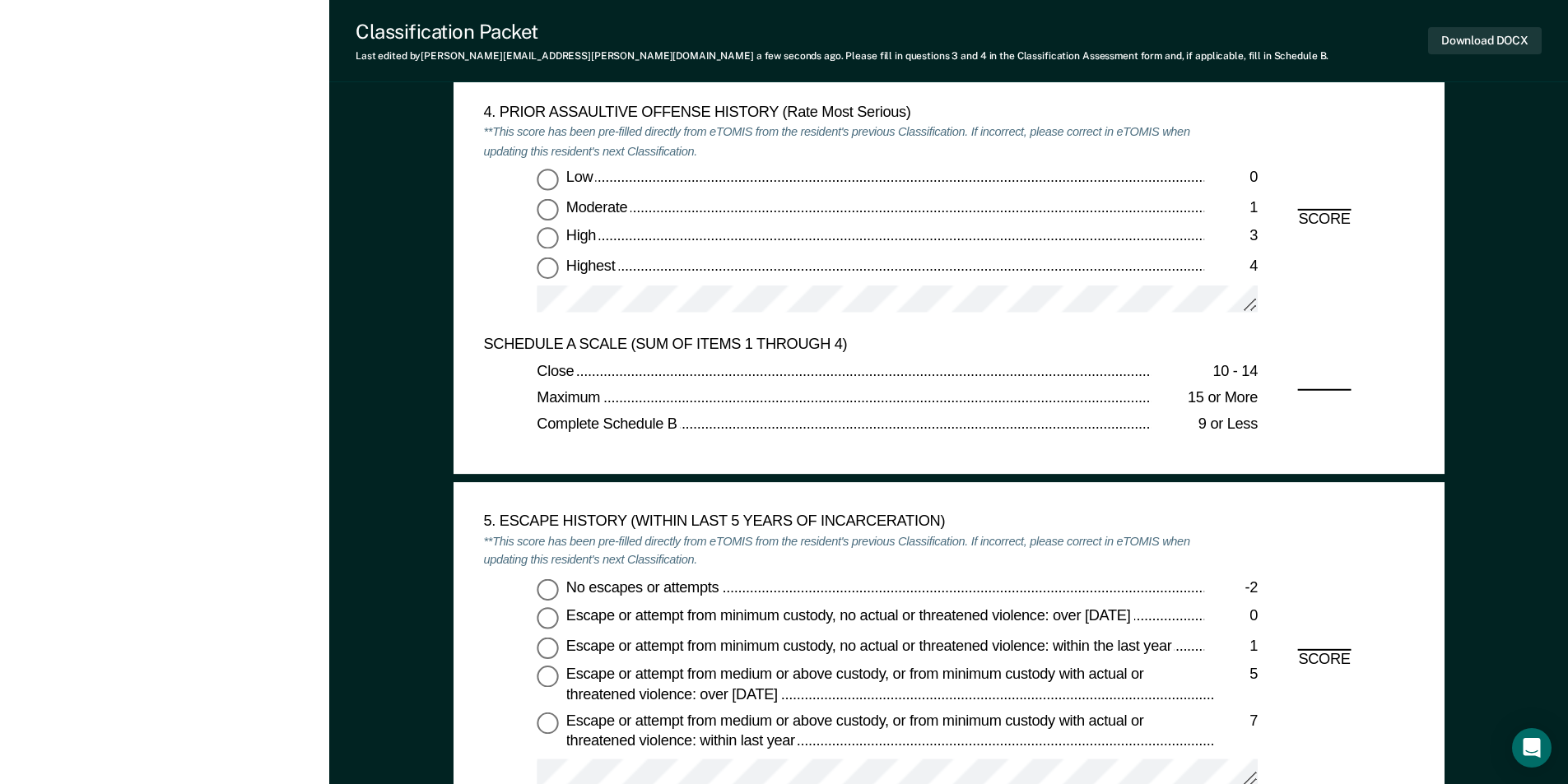 scroll, scrollTop: 2386, scrollLeft: 0, axis: vertical 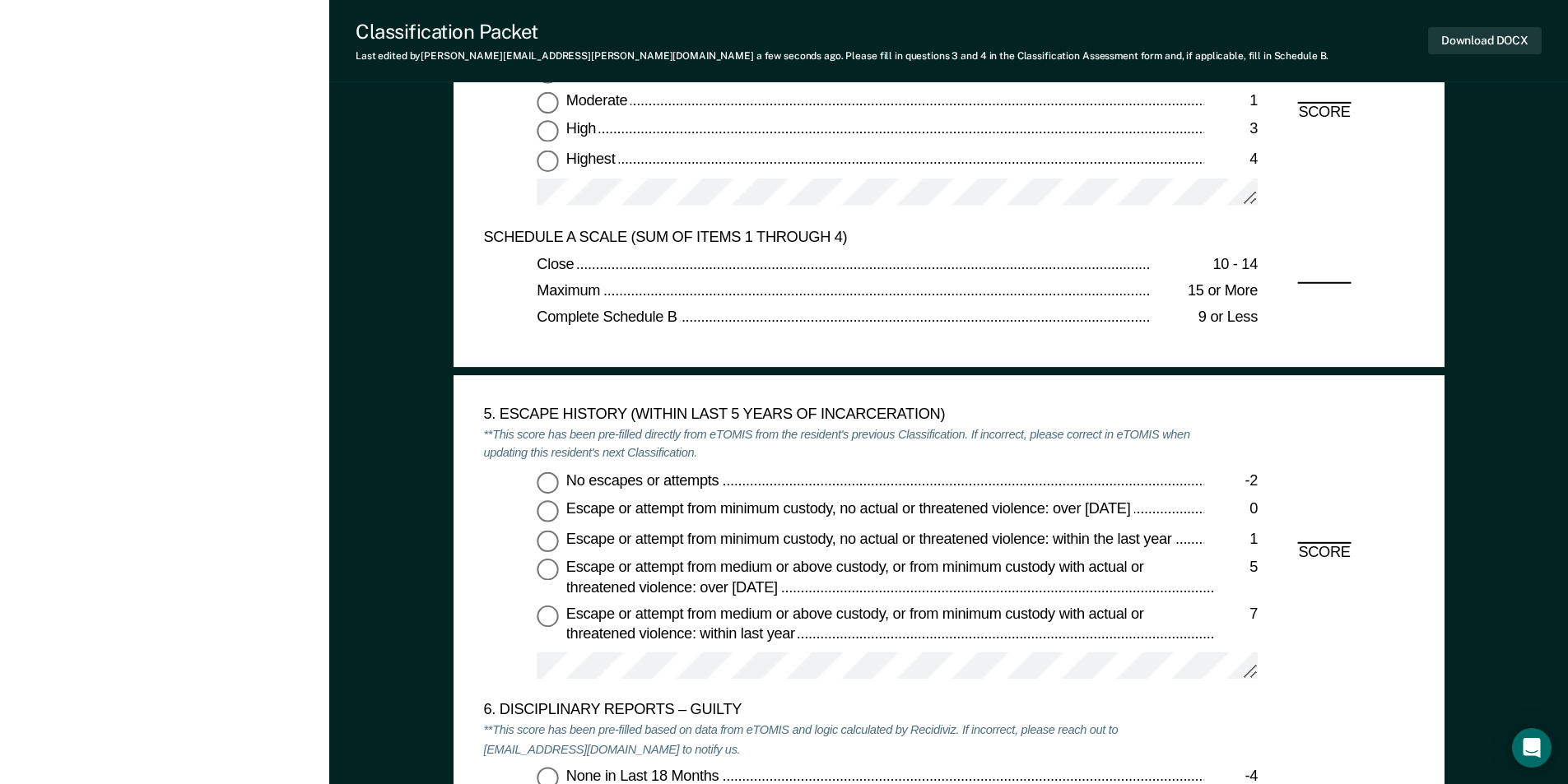click on "No escapes or attempts -2" at bounding box center [547, 482] 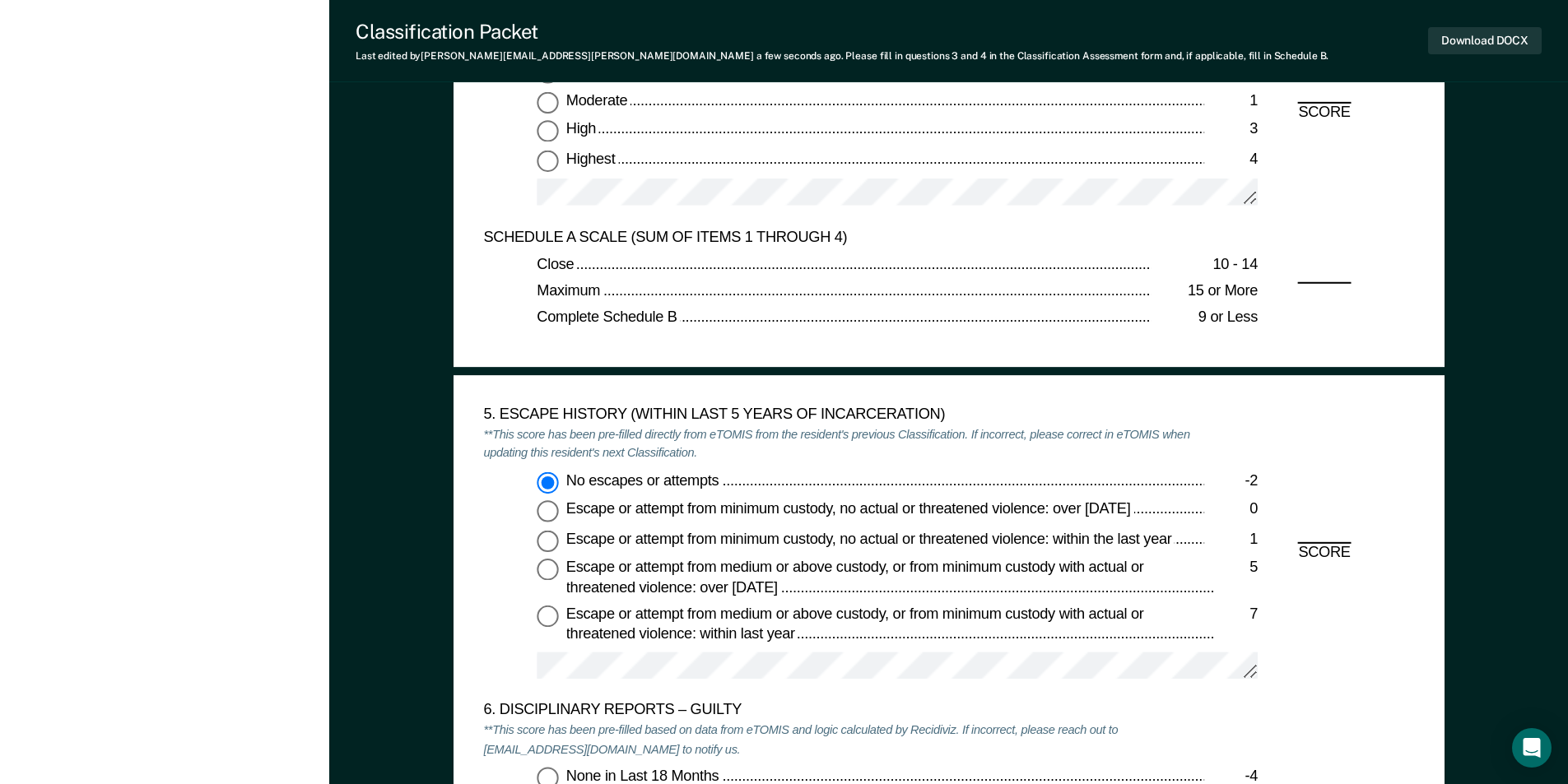 type on "x" 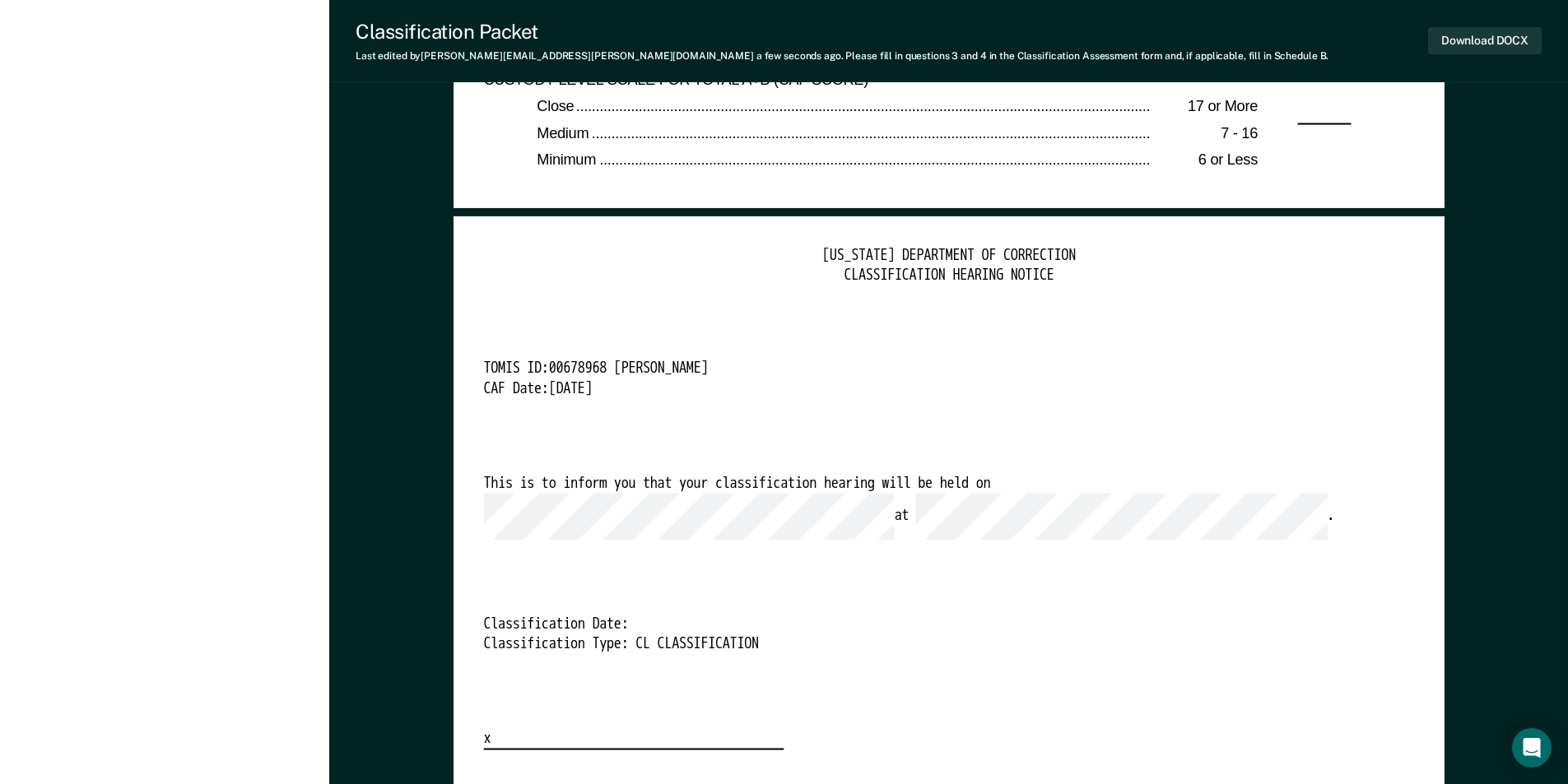 scroll, scrollTop: 4196, scrollLeft: 0, axis: vertical 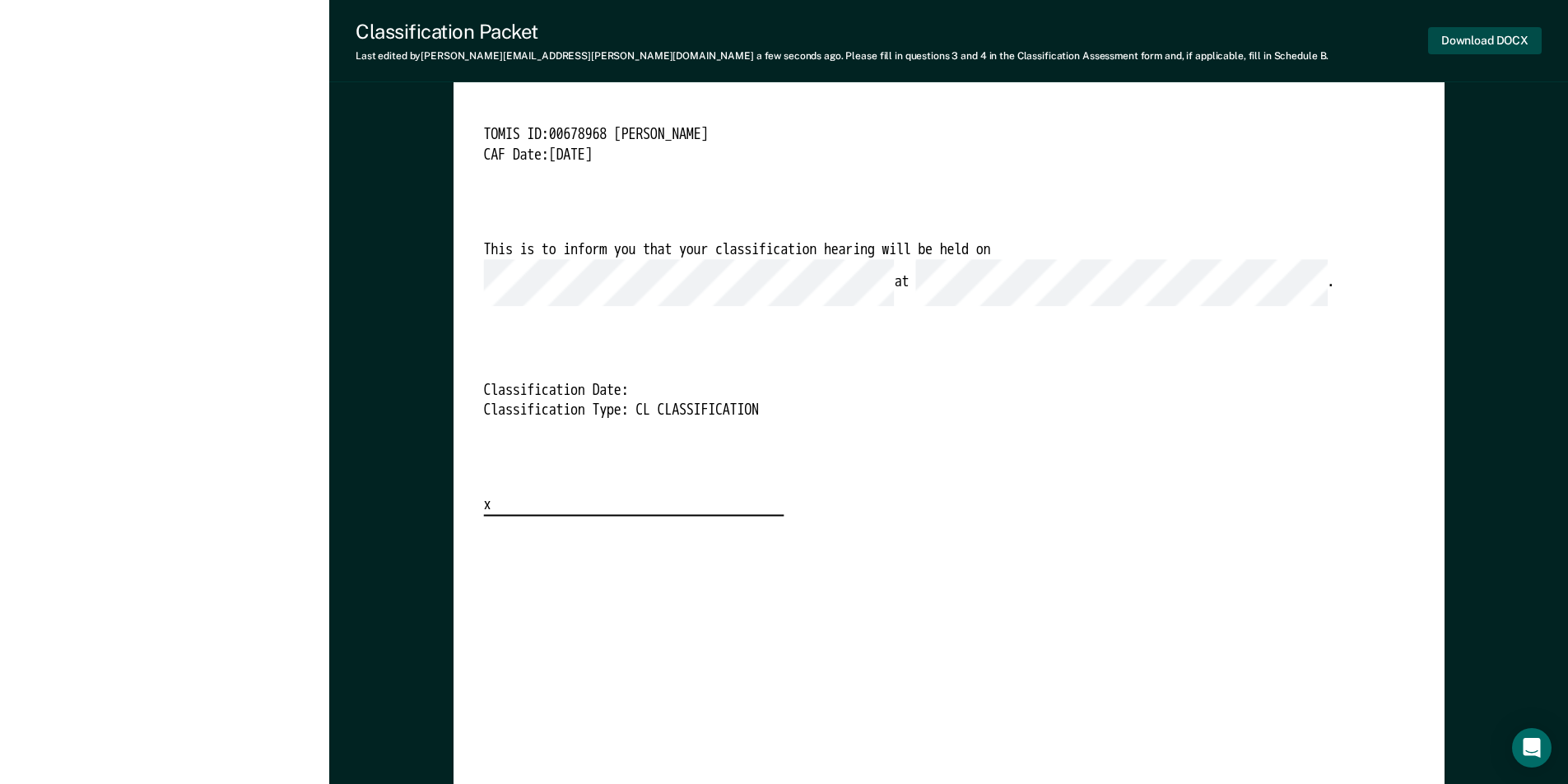 click on "Download DOCX" at bounding box center [1485, 40] 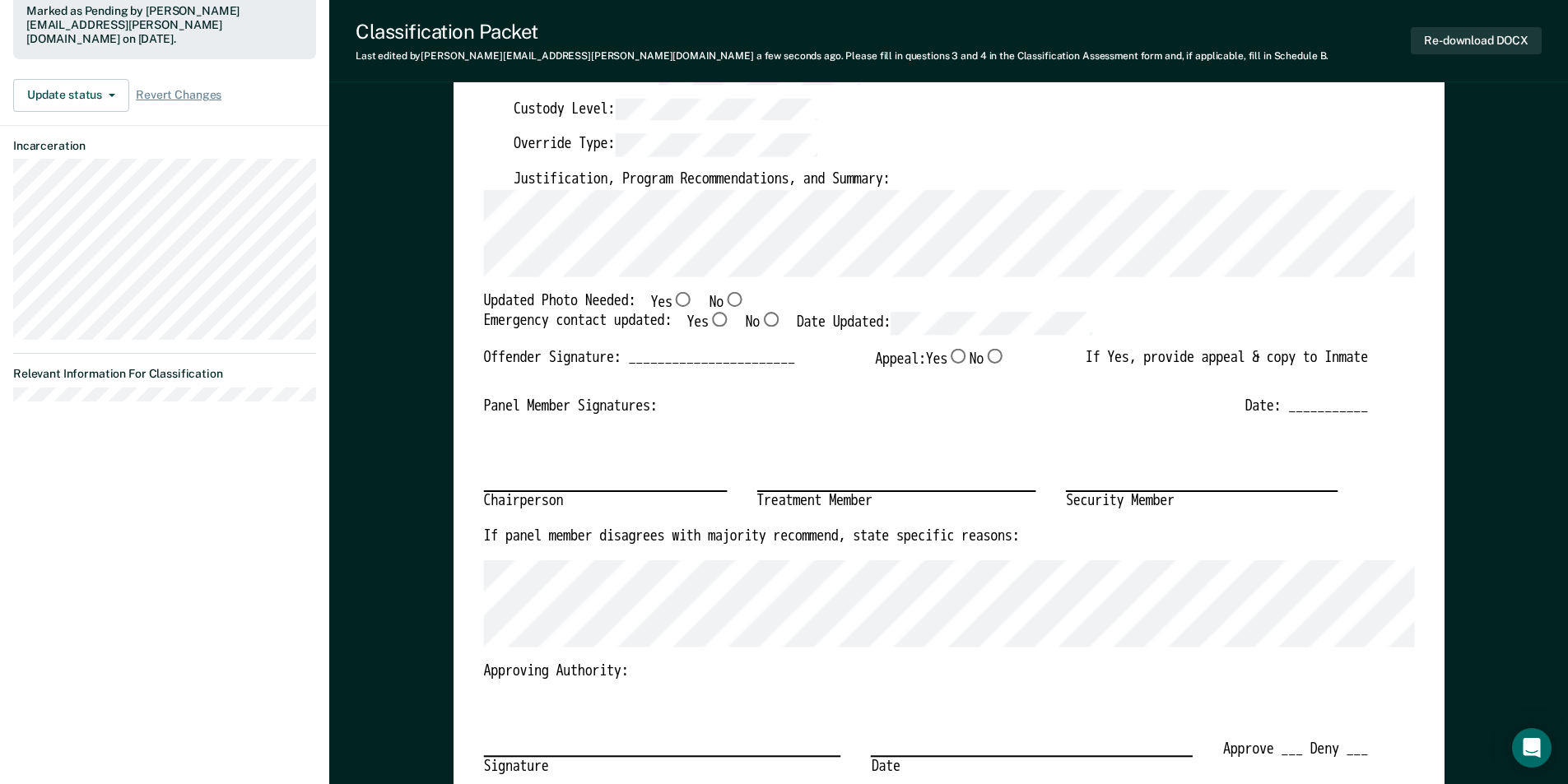 scroll, scrollTop: 0, scrollLeft: 0, axis: both 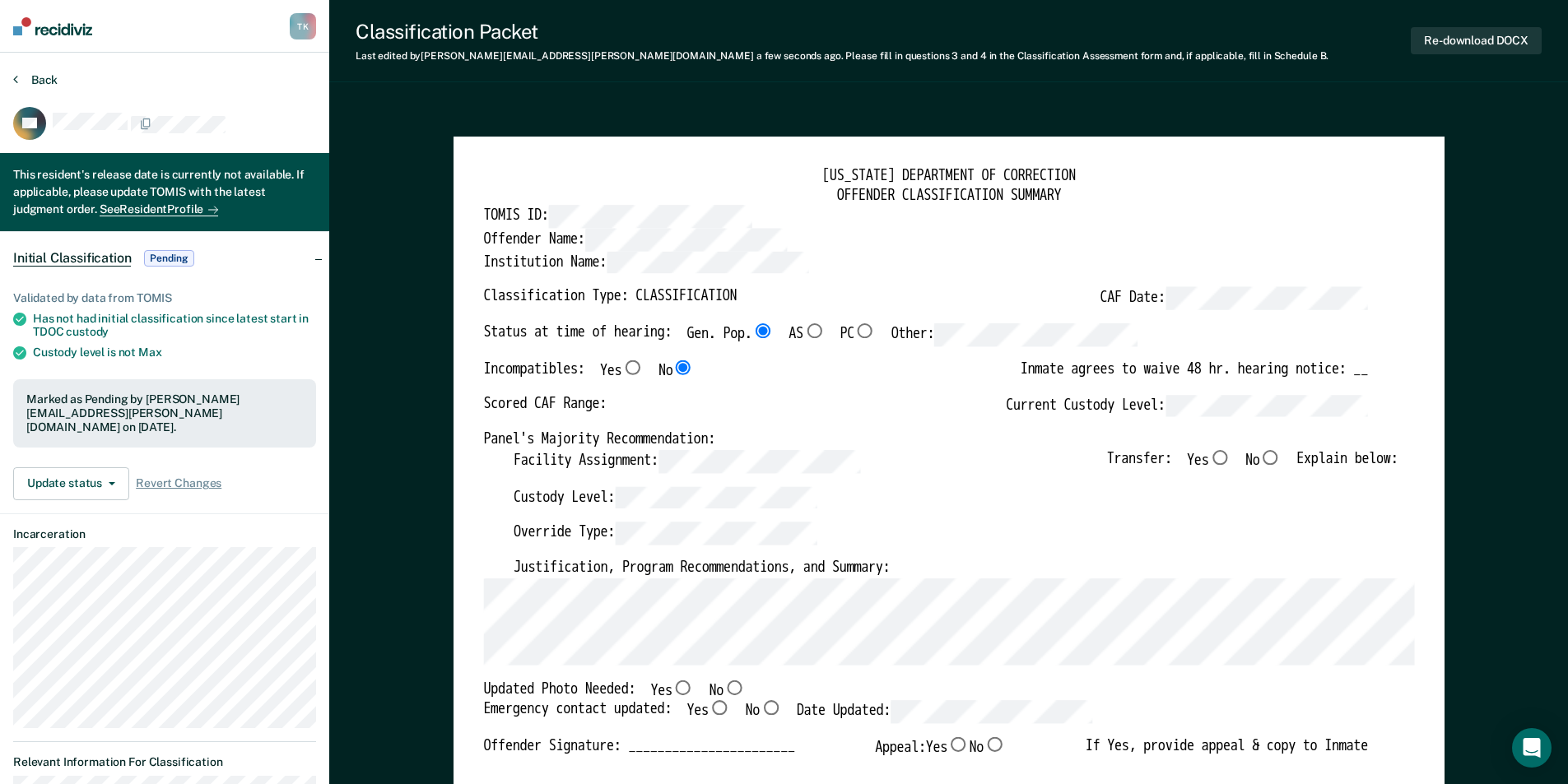 click on "Back" at bounding box center [35, 80] 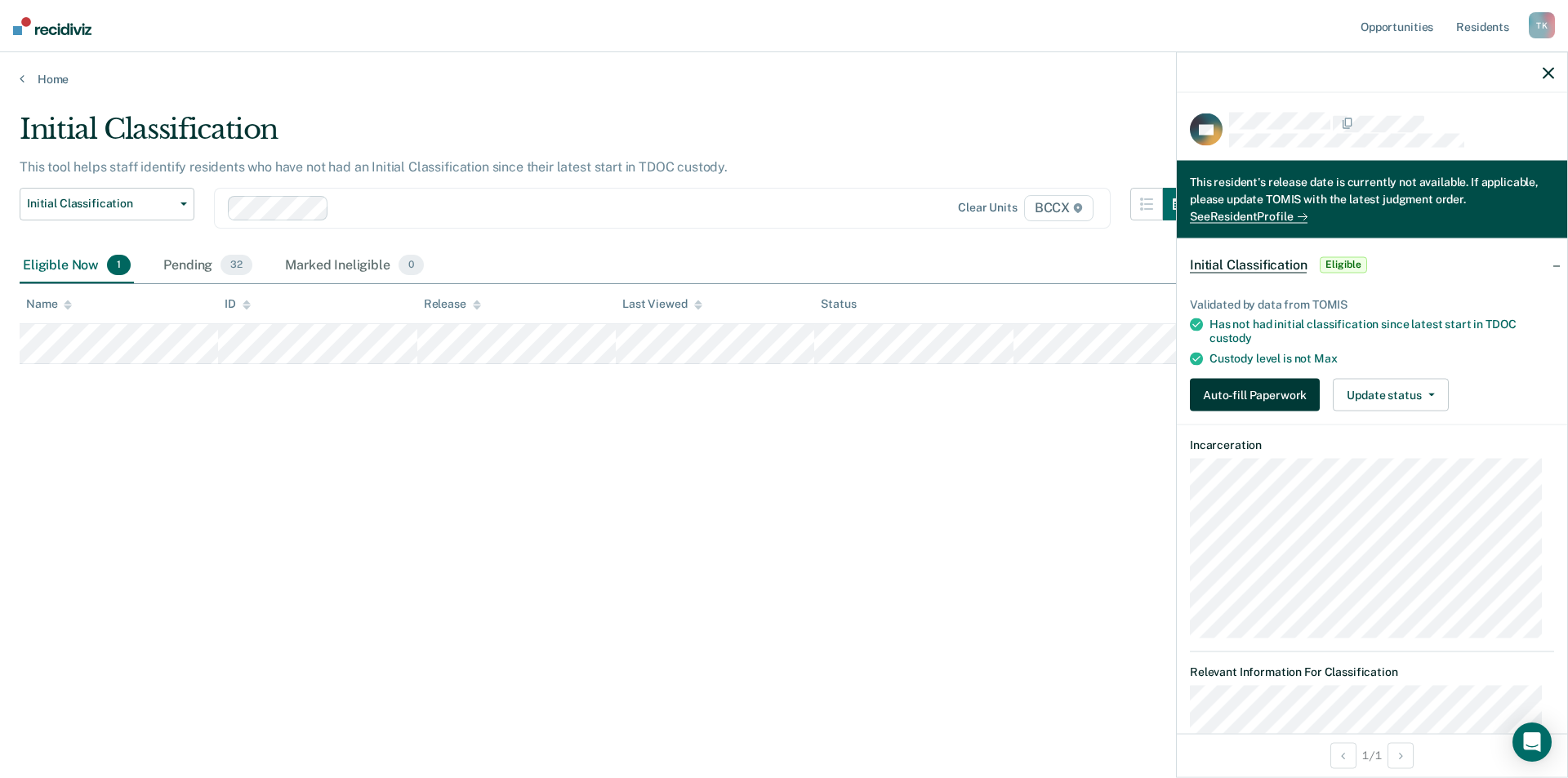 click on "Auto-fill Paperwork" at bounding box center (1254, 395) 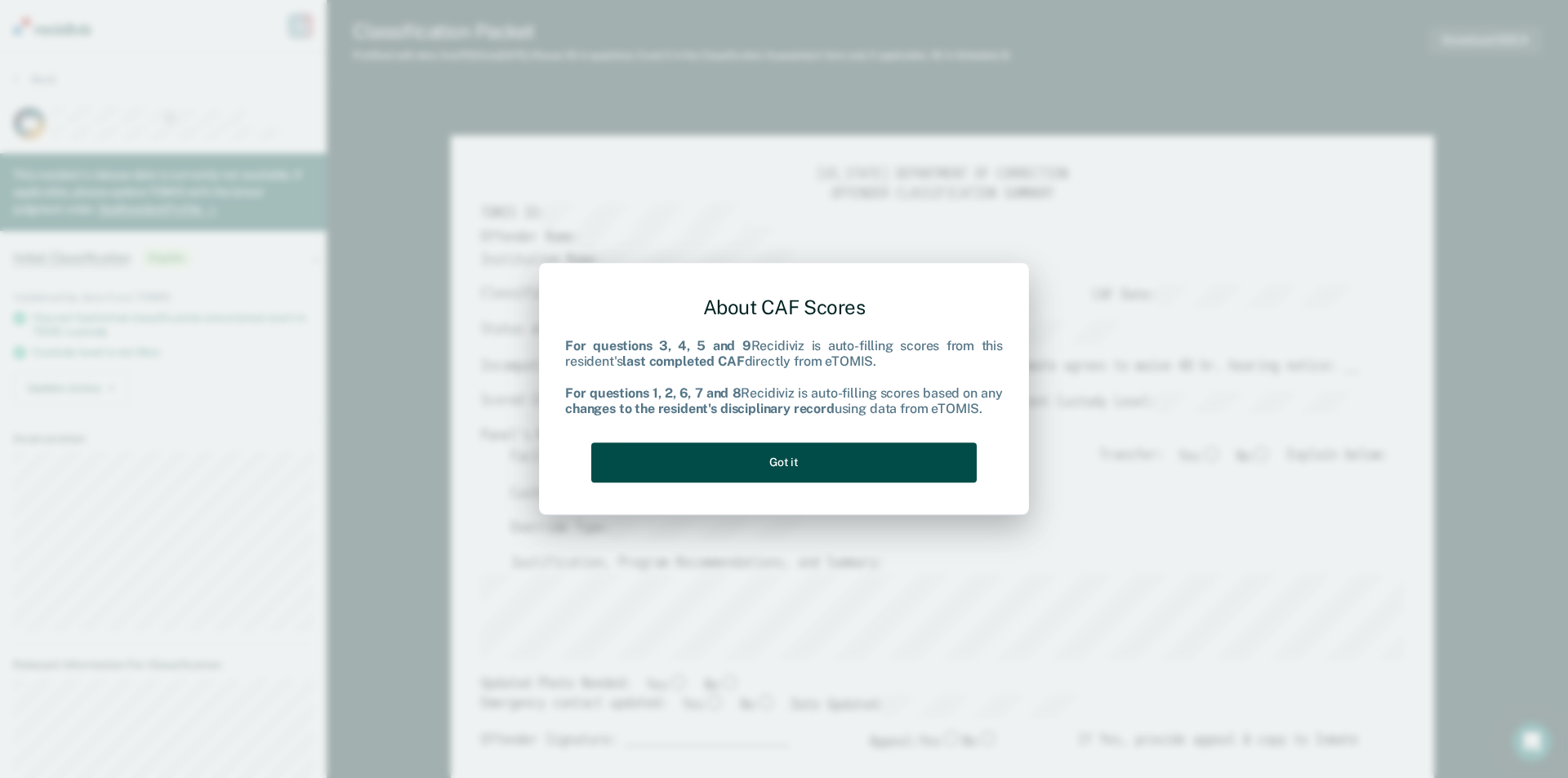 click on "Got it" at bounding box center [784, 462] 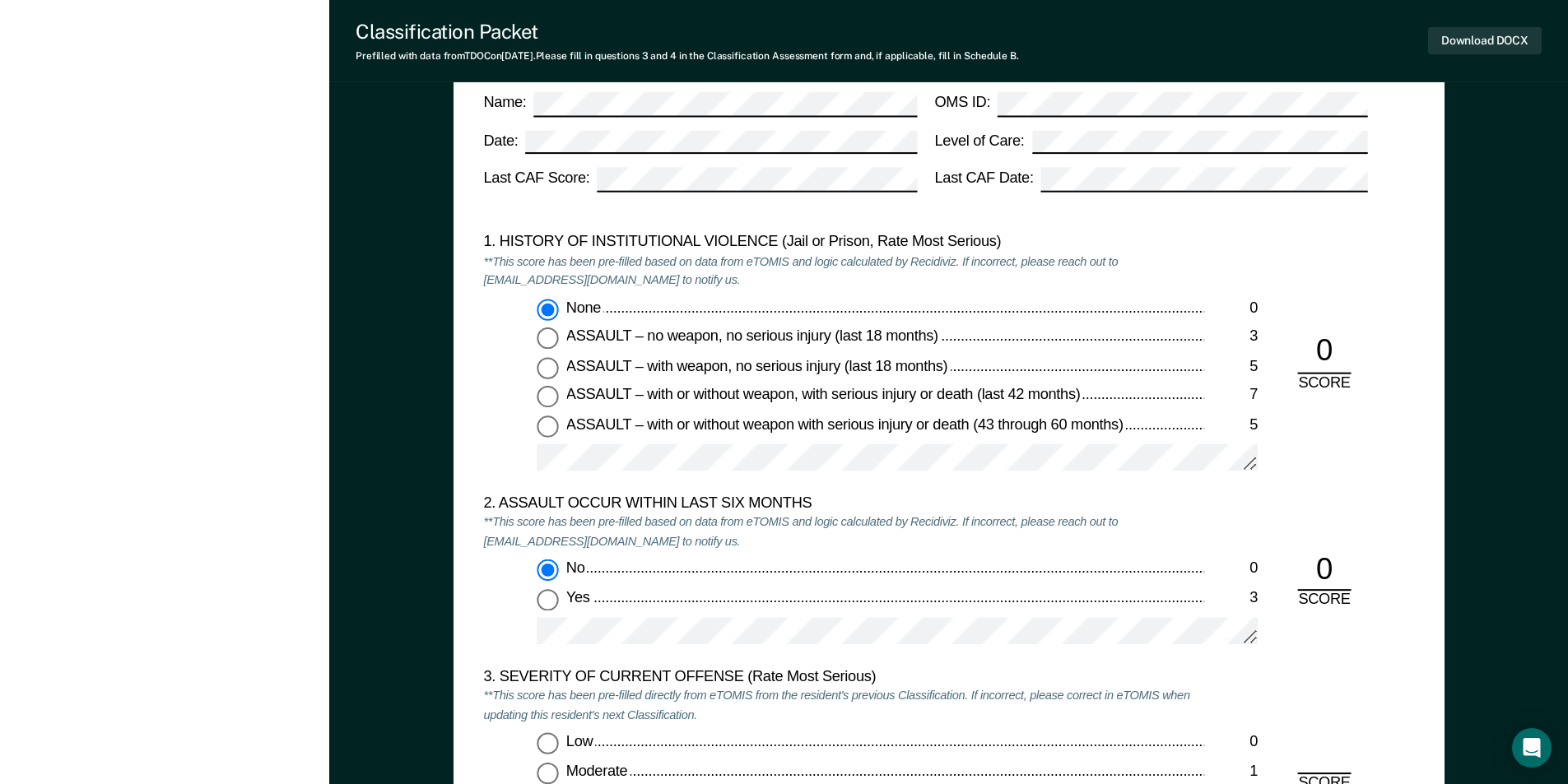 scroll, scrollTop: 1645, scrollLeft: 0, axis: vertical 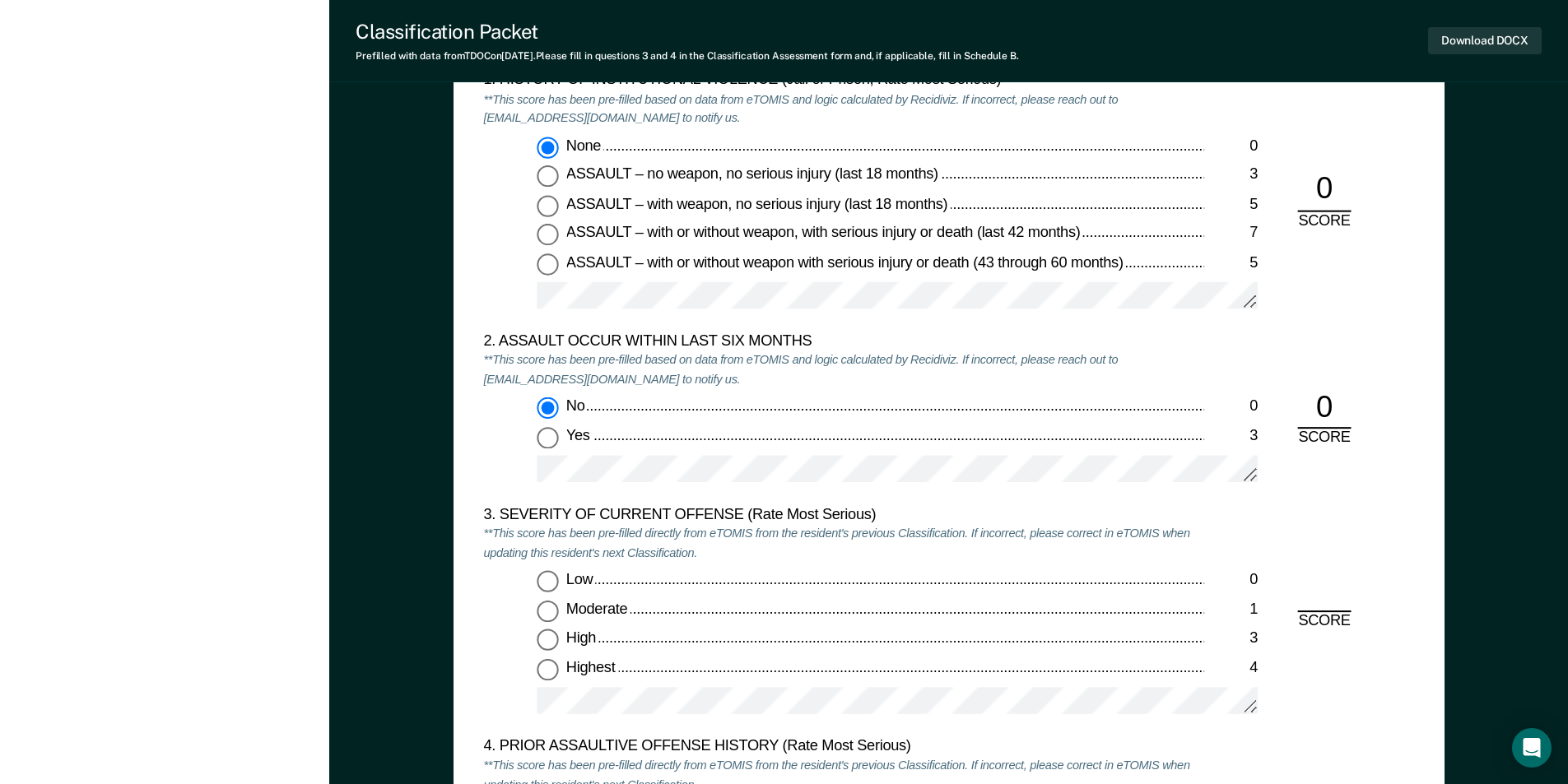 drag, startPoint x: 550, startPoint y: 605, endPoint x: 650, endPoint y: 610, distance: 100.12492 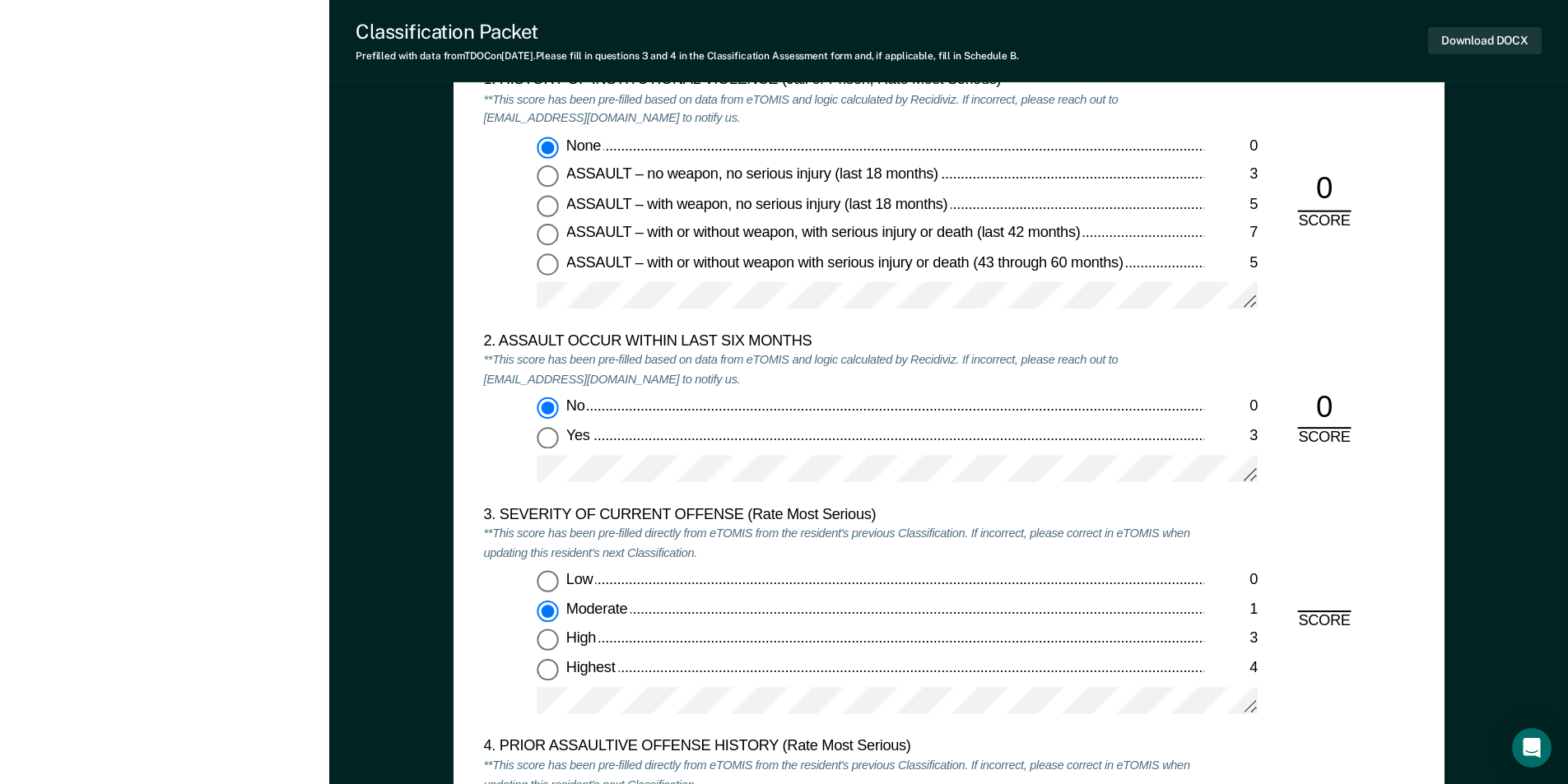 type on "x" 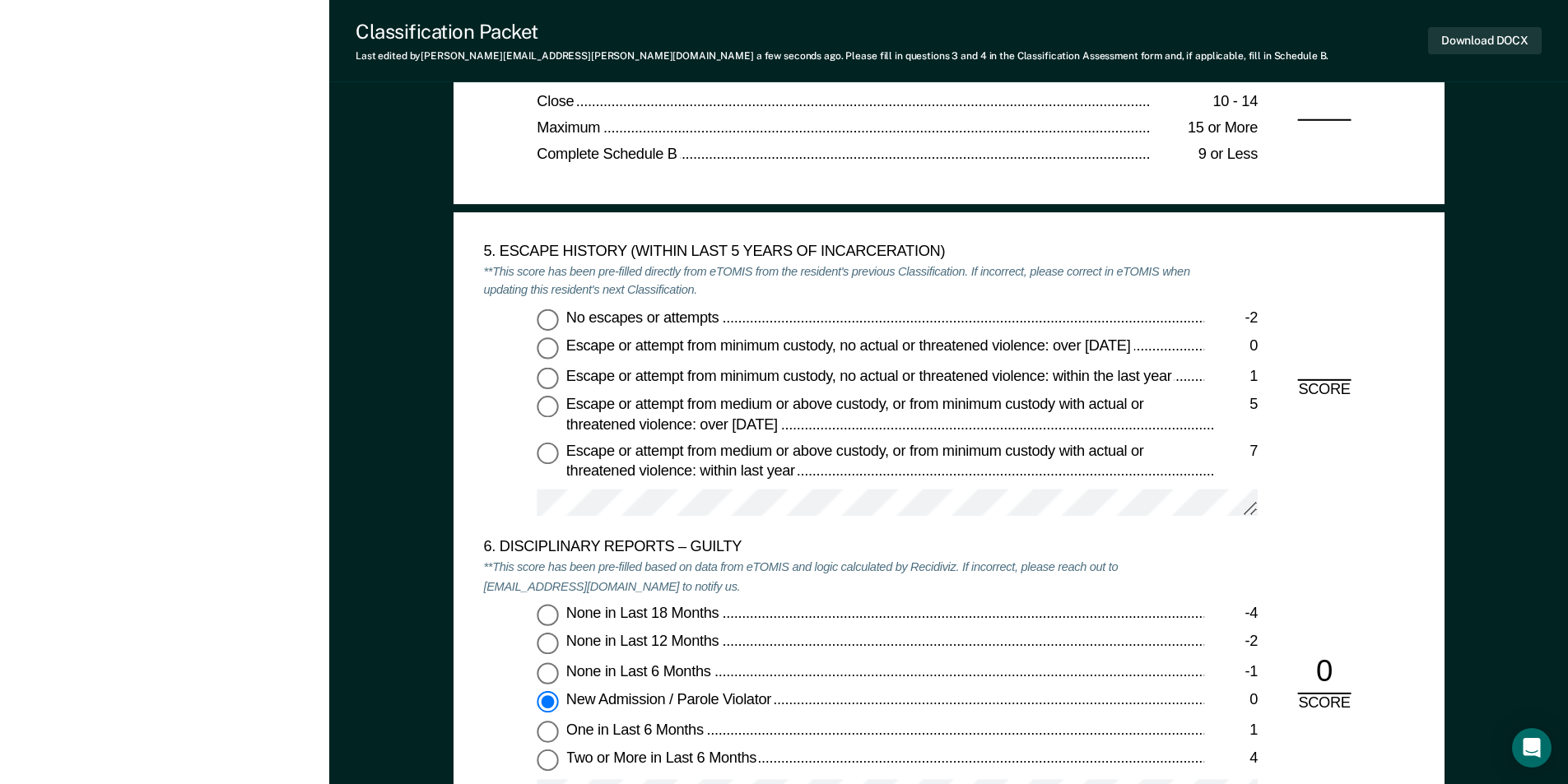 scroll, scrollTop: 2550, scrollLeft: 0, axis: vertical 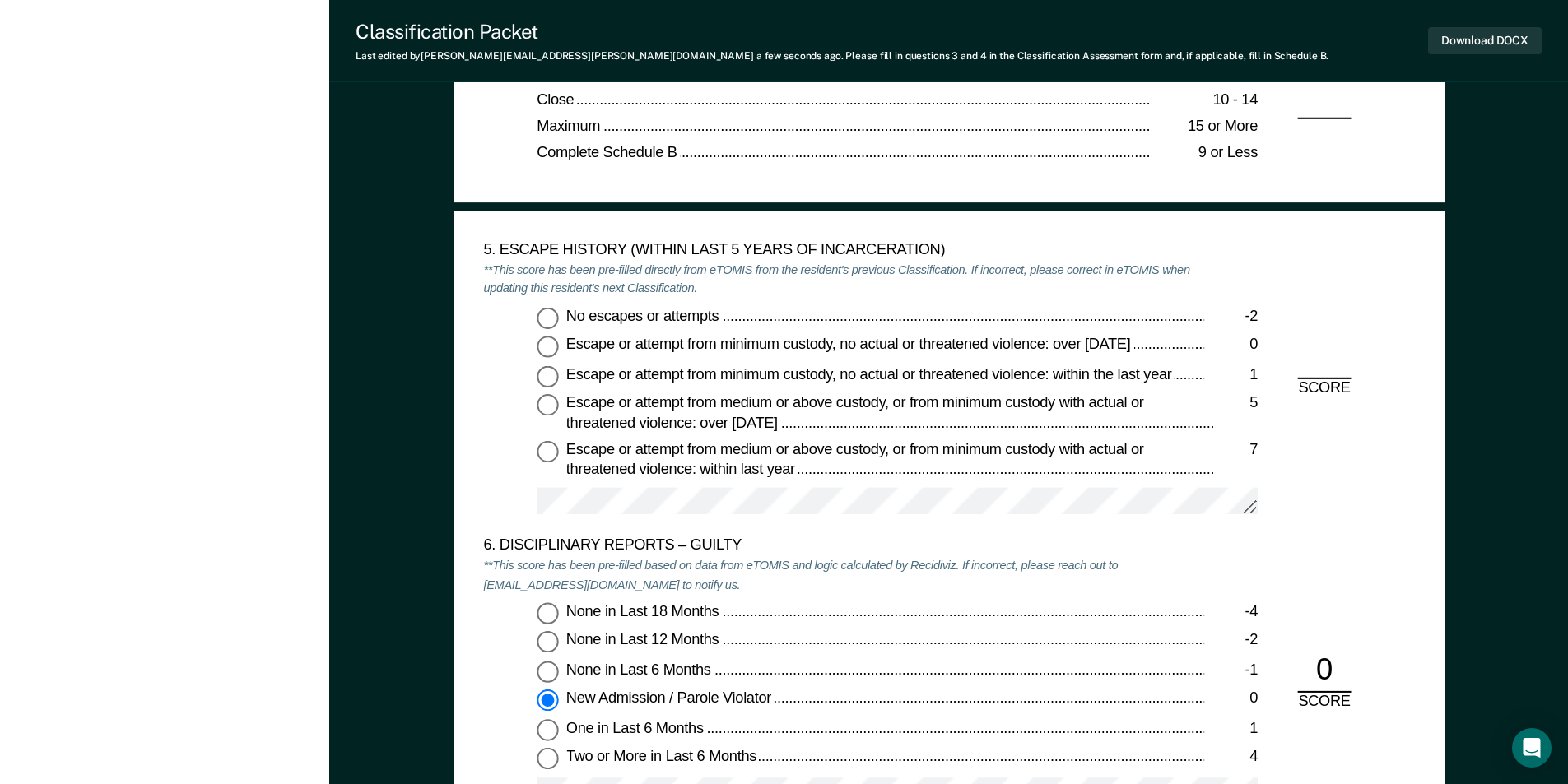 click on "No escapes or attempts -2" at bounding box center (547, 318) 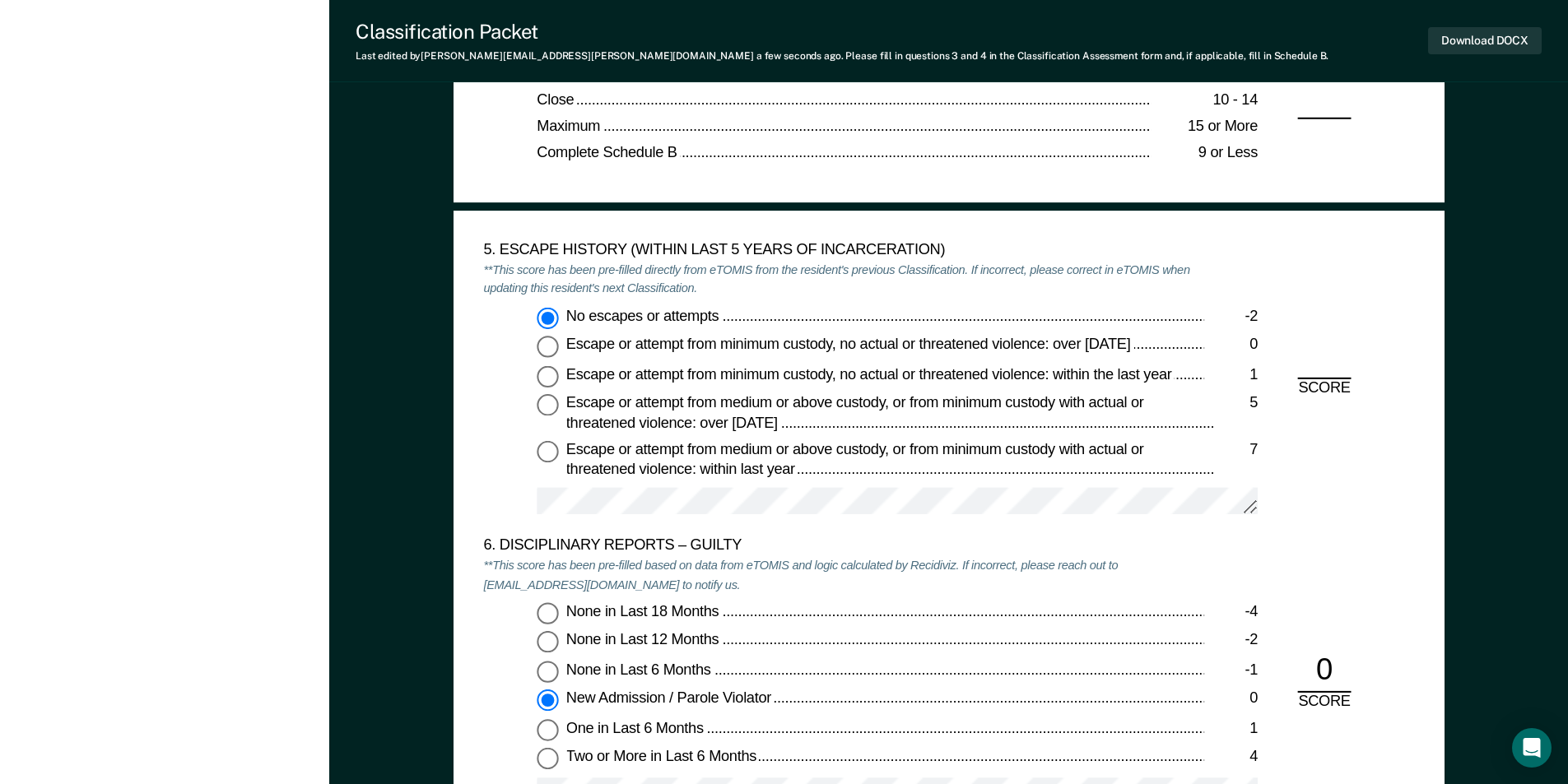 type on "x" 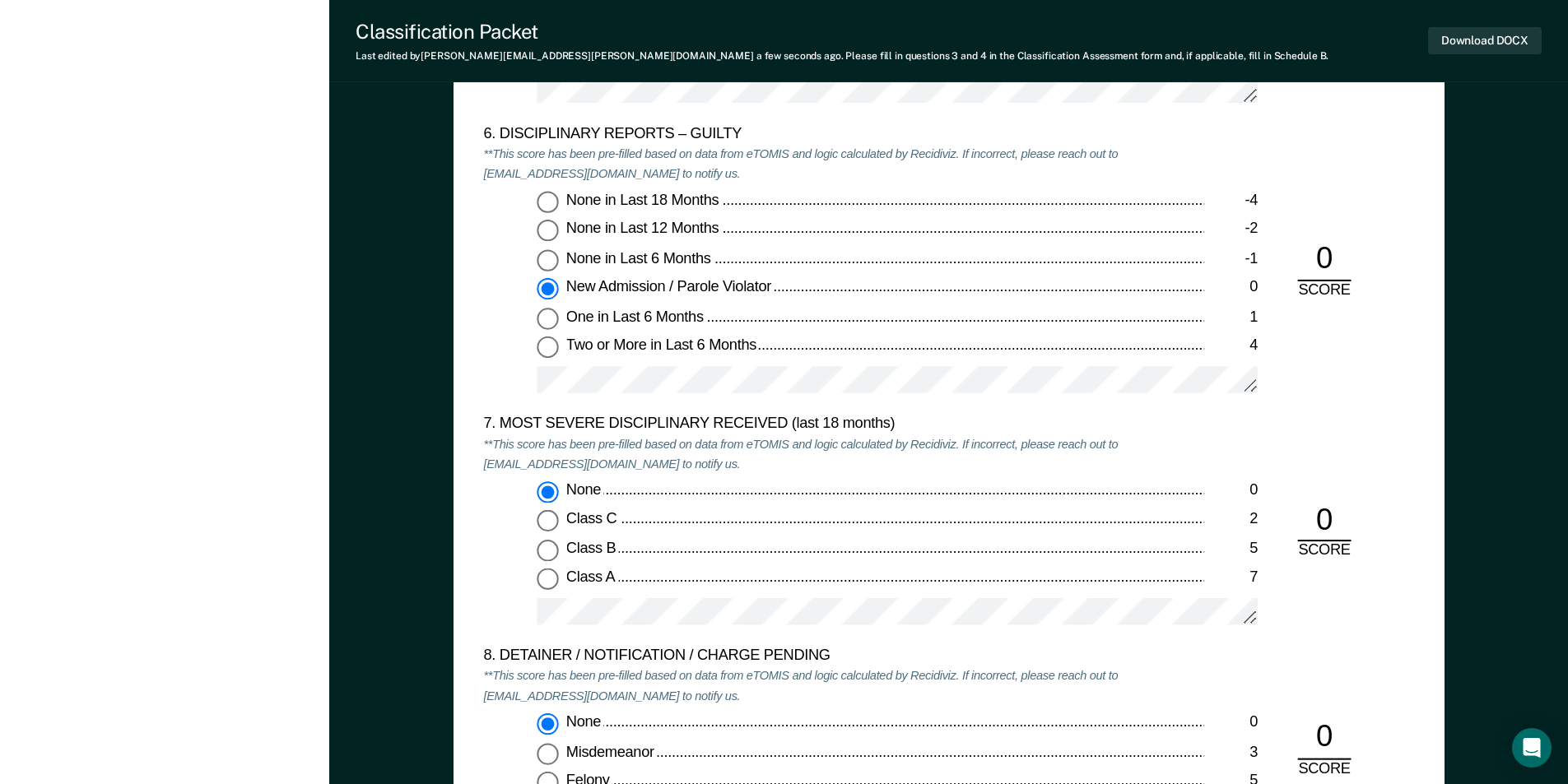 scroll, scrollTop: 3455, scrollLeft: 0, axis: vertical 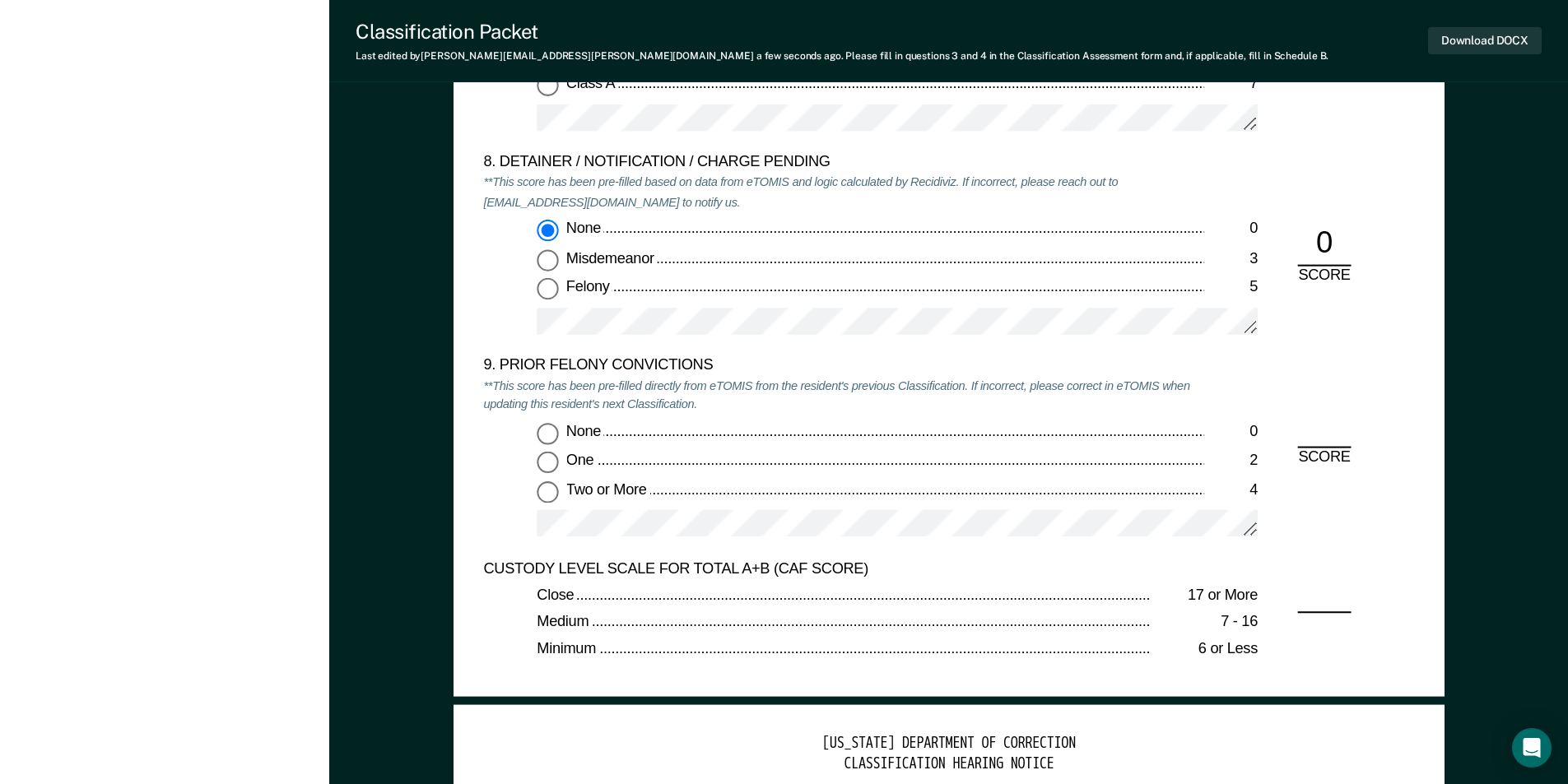 click on "Two or More 4" at bounding box center [547, 491] 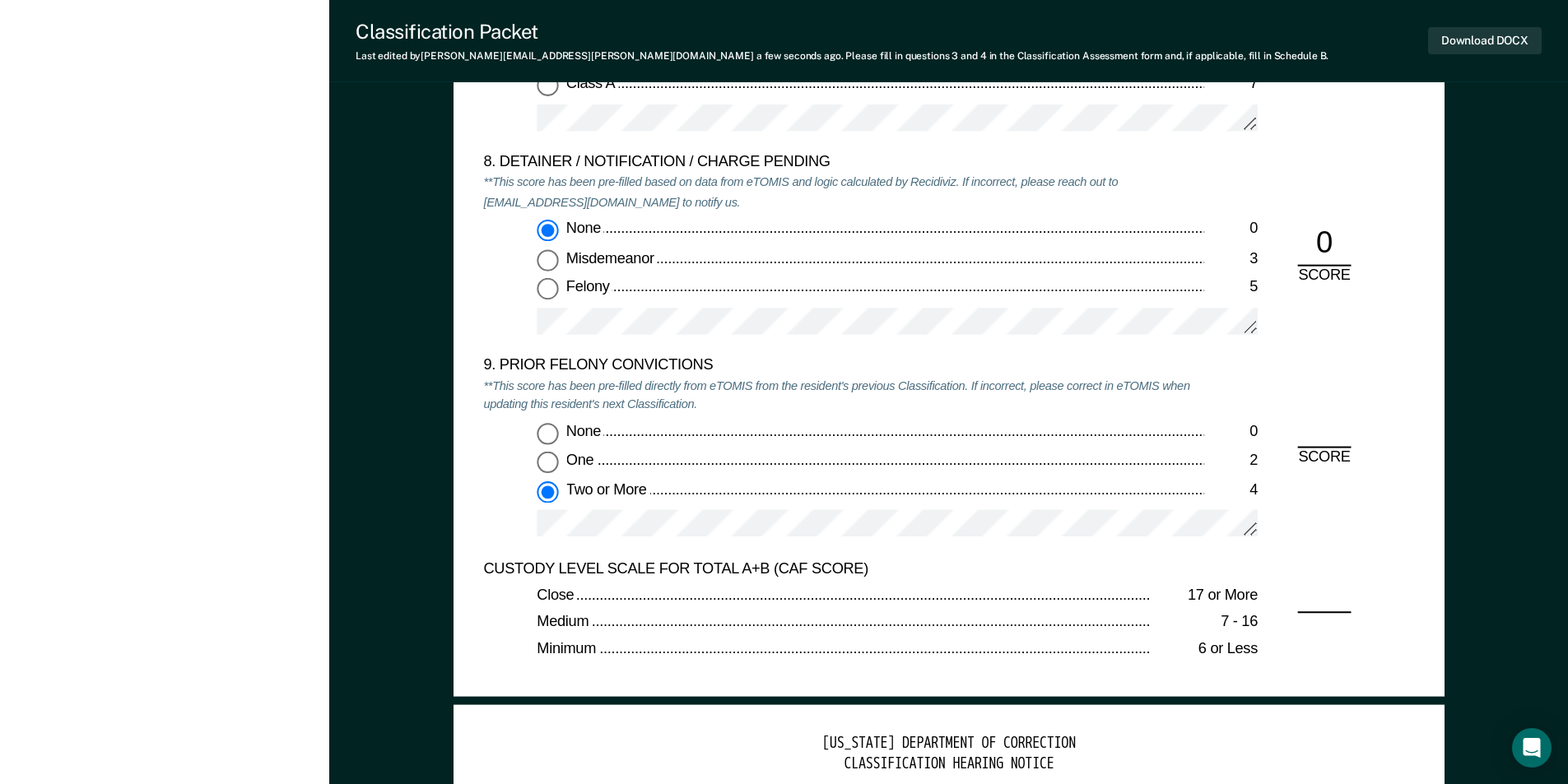type on "x" 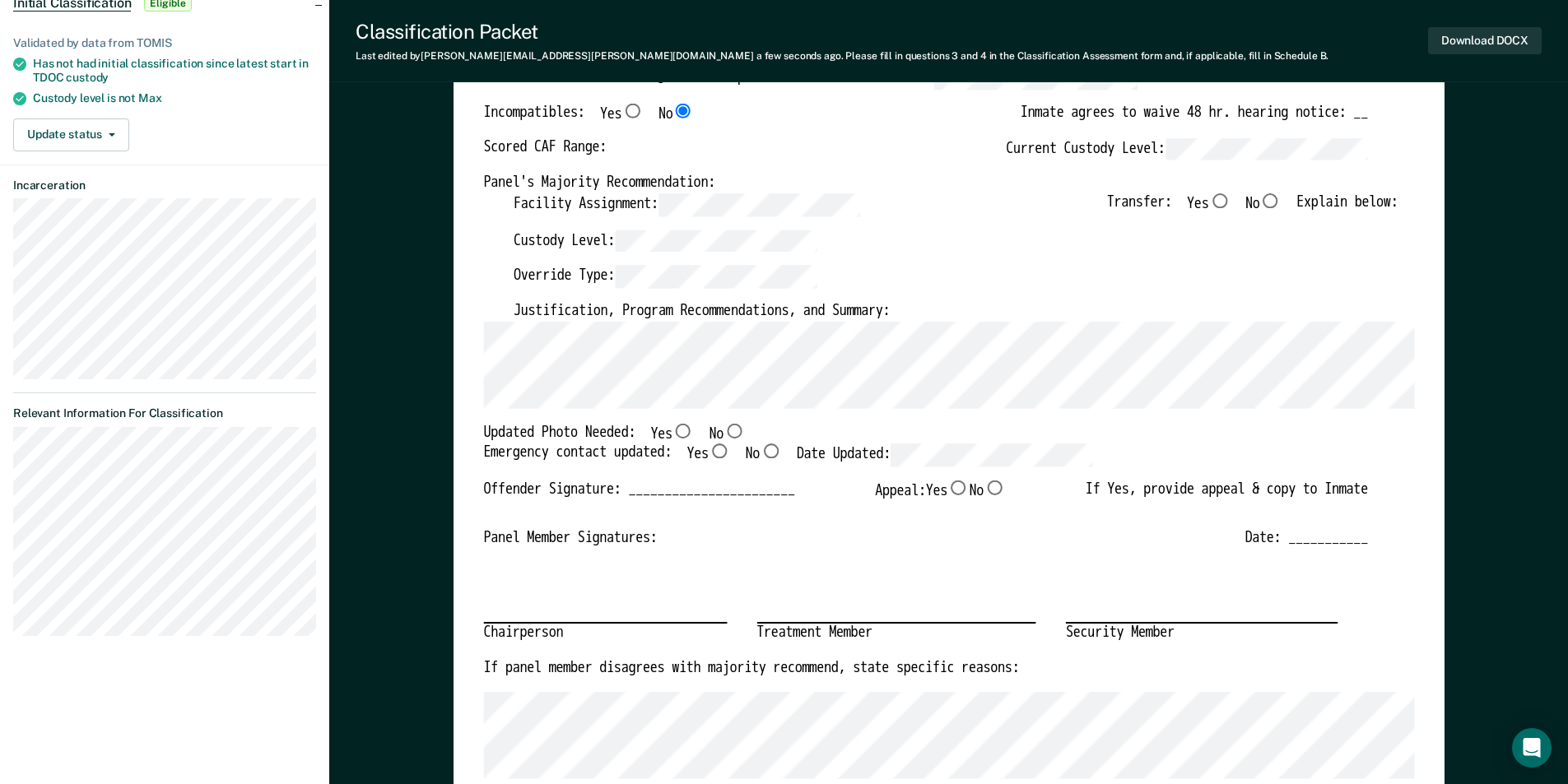 scroll, scrollTop: 82, scrollLeft: 0, axis: vertical 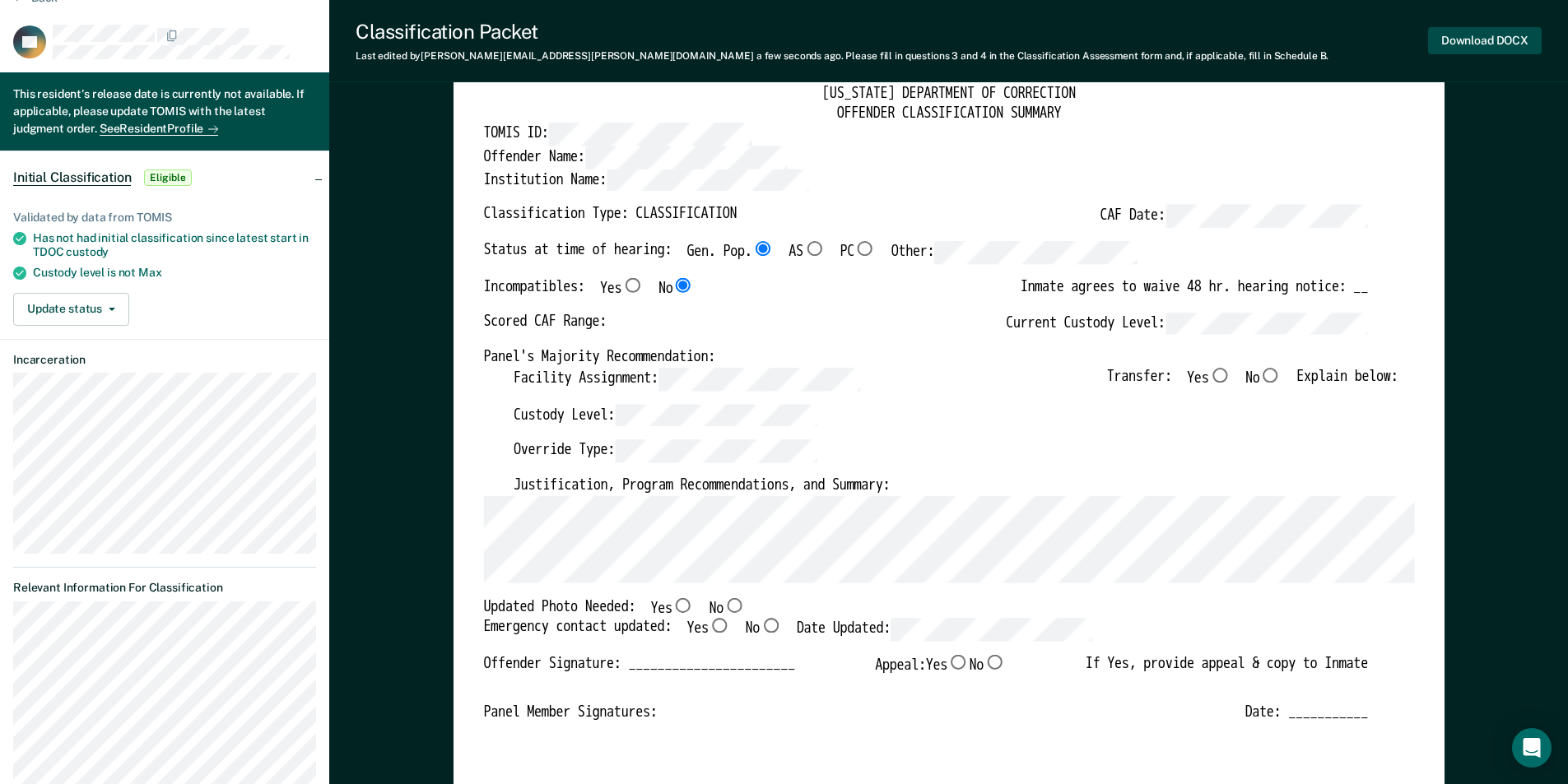 click on "Download DOCX" at bounding box center [1485, 40] 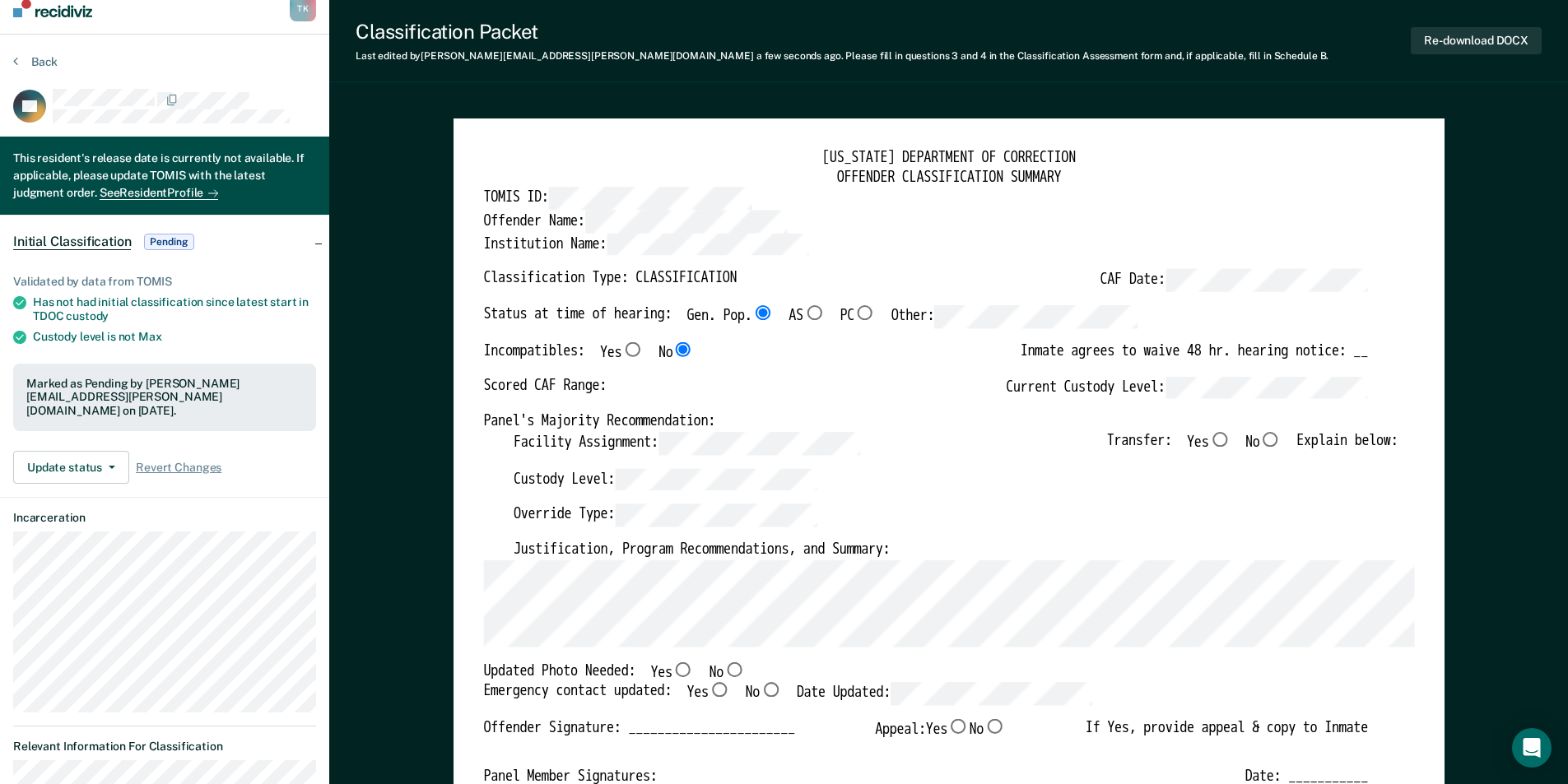 scroll, scrollTop: 0, scrollLeft: 0, axis: both 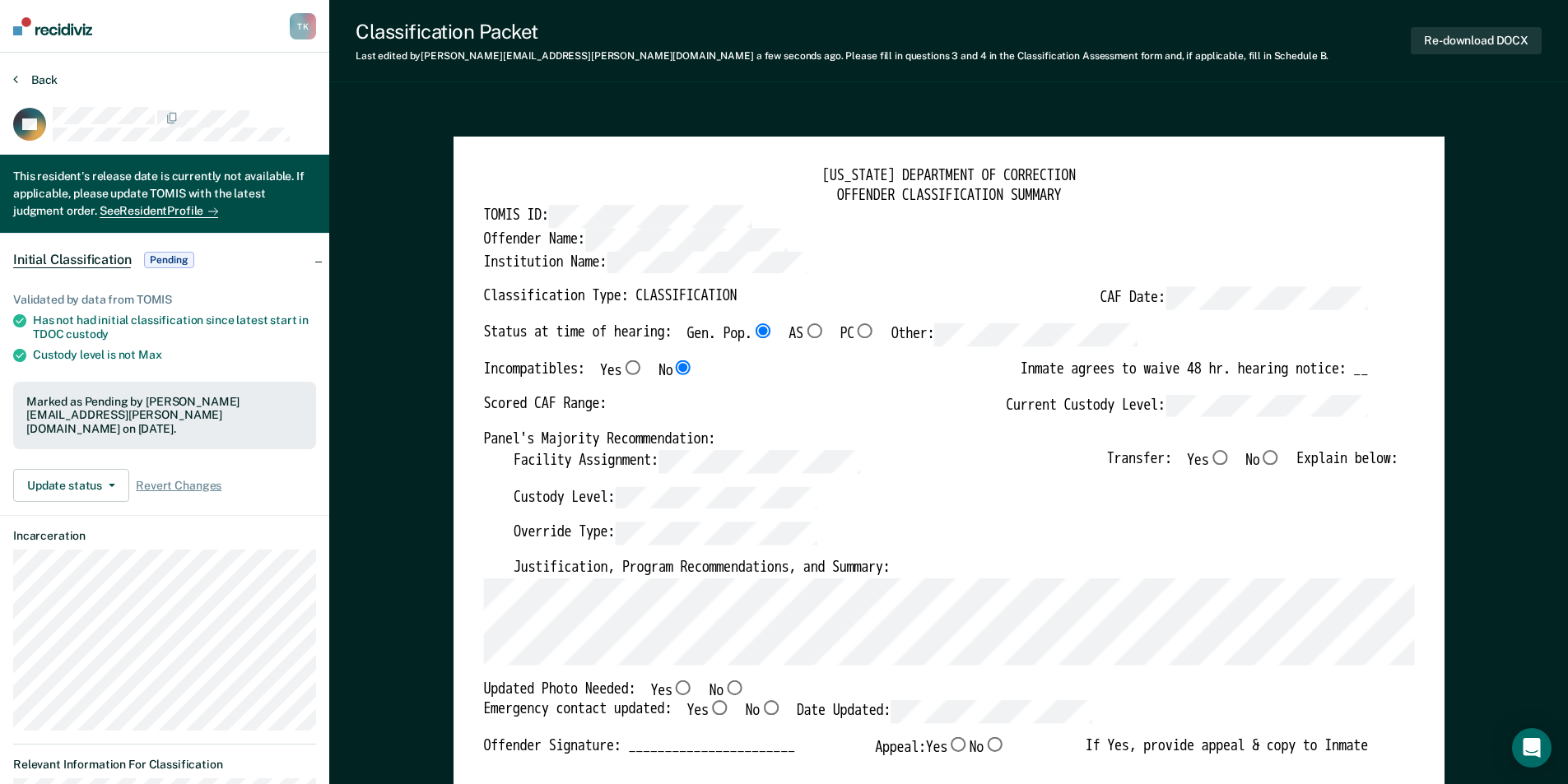 click on "Back" at bounding box center (35, 80) 